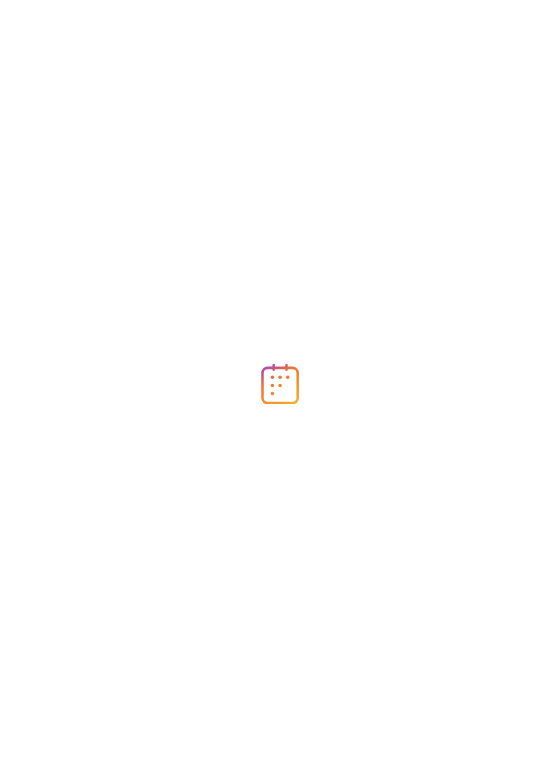 scroll, scrollTop: 0, scrollLeft: 0, axis: both 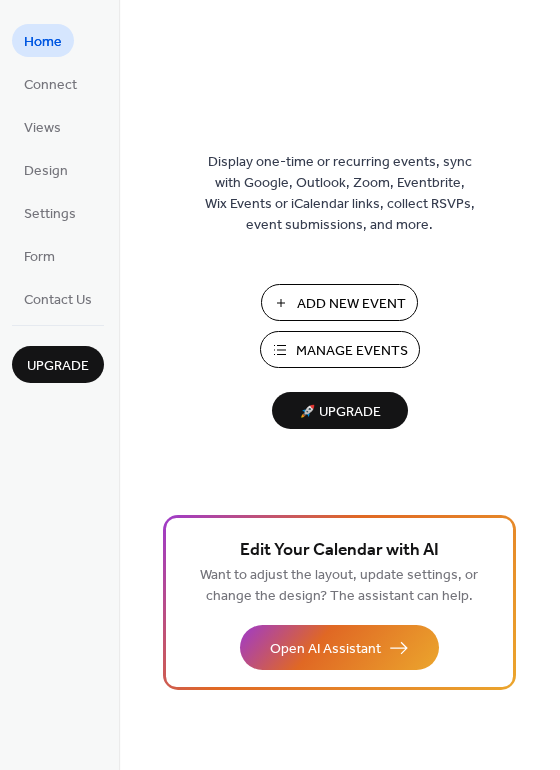 click on "Add New Event" at bounding box center [351, 304] 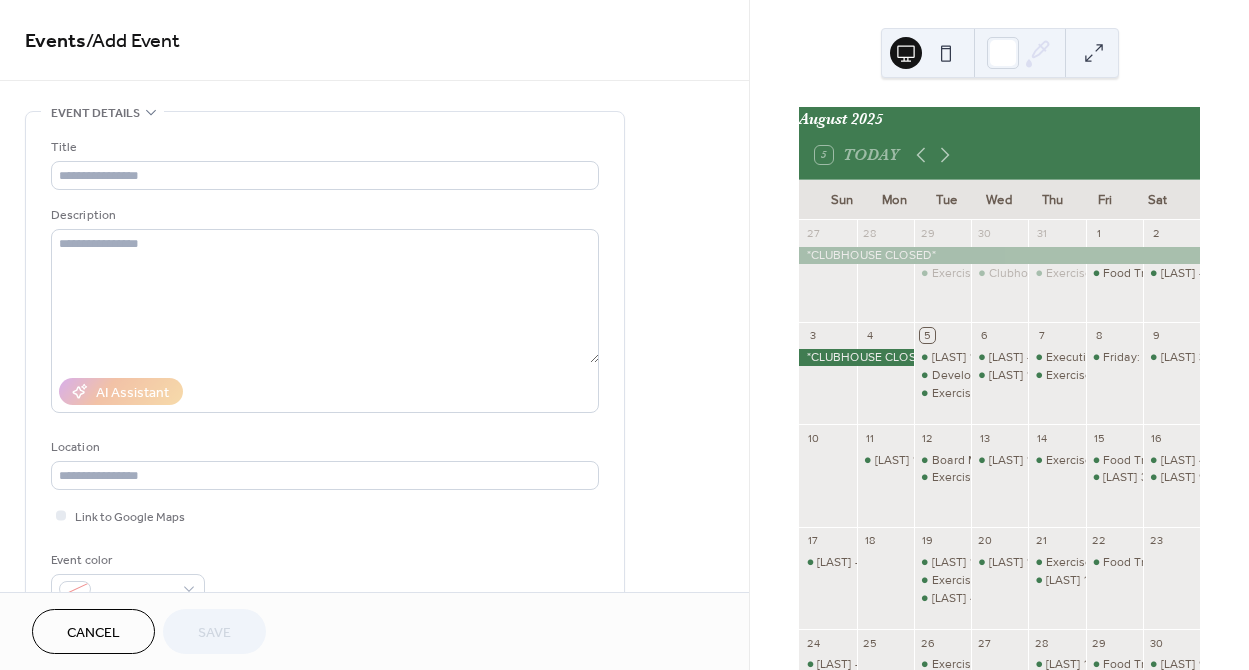 scroll, scrollTop: 0, scrollLeft: 0, axis: both 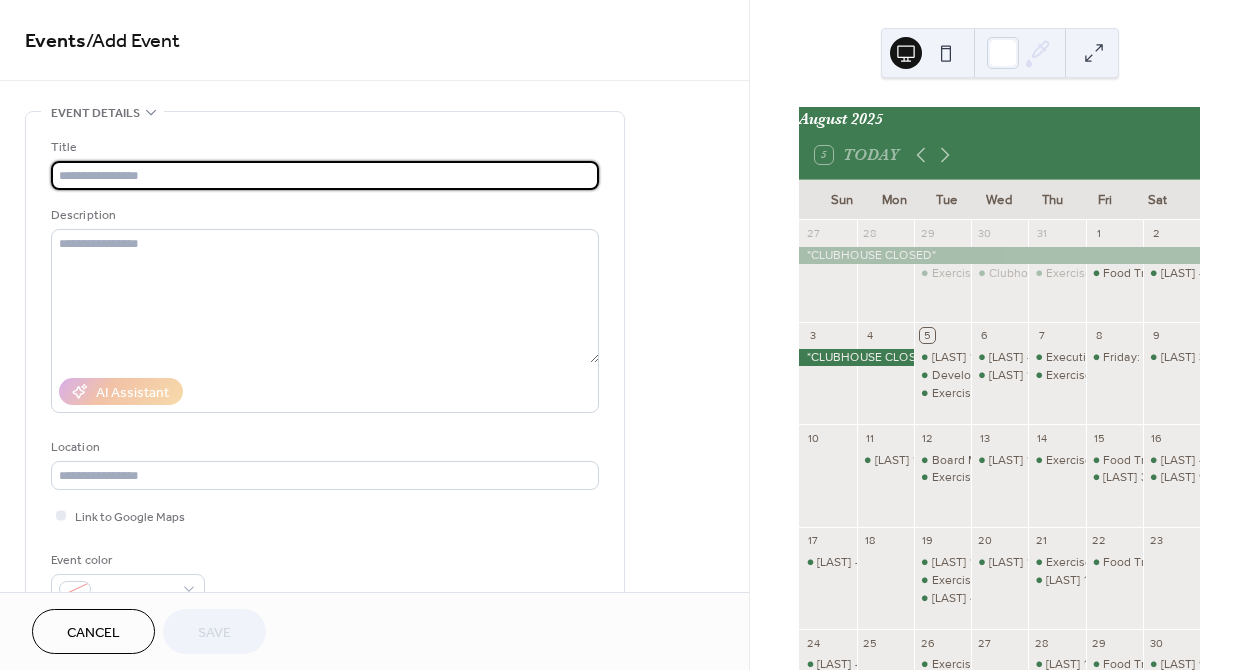 click at bounding box center (325, 175) 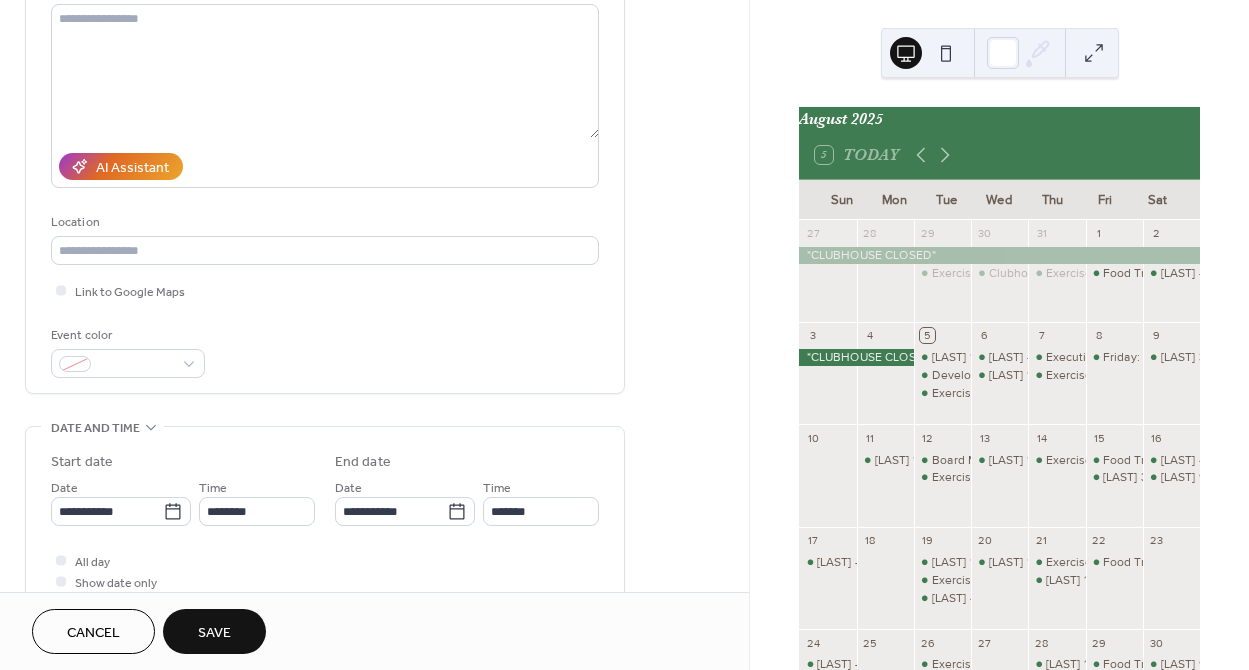 scroll, scrollTop: 338, scrollLeft: 0, axis: vertical 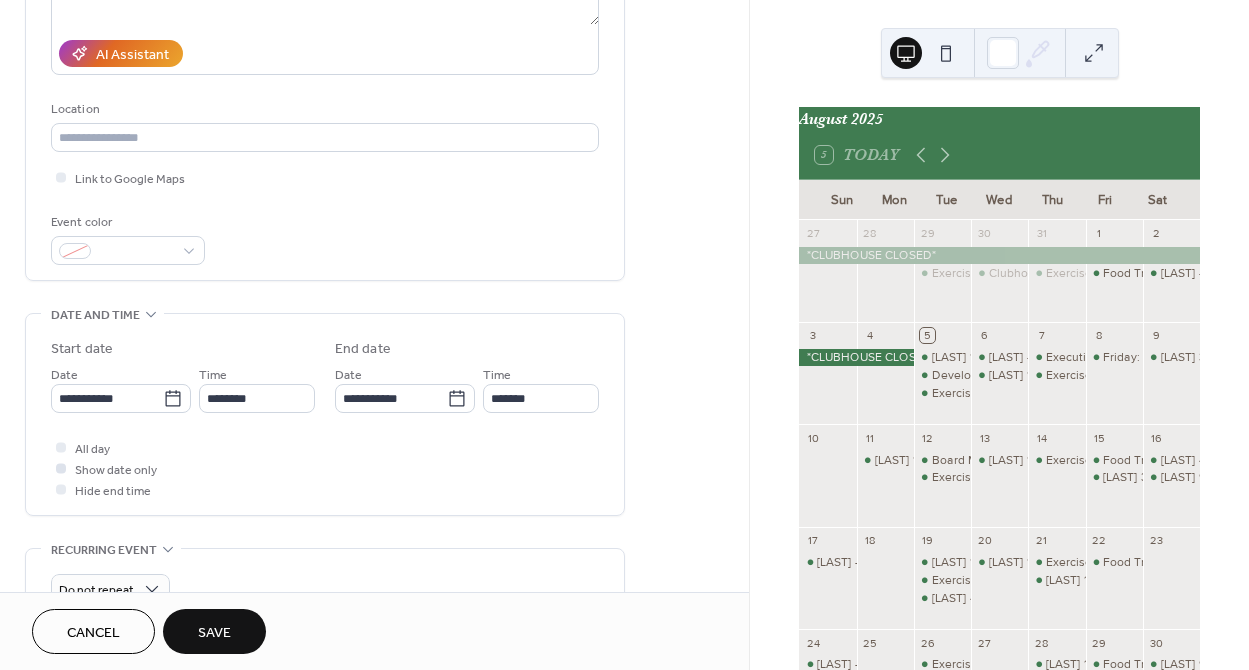 type on "**********" 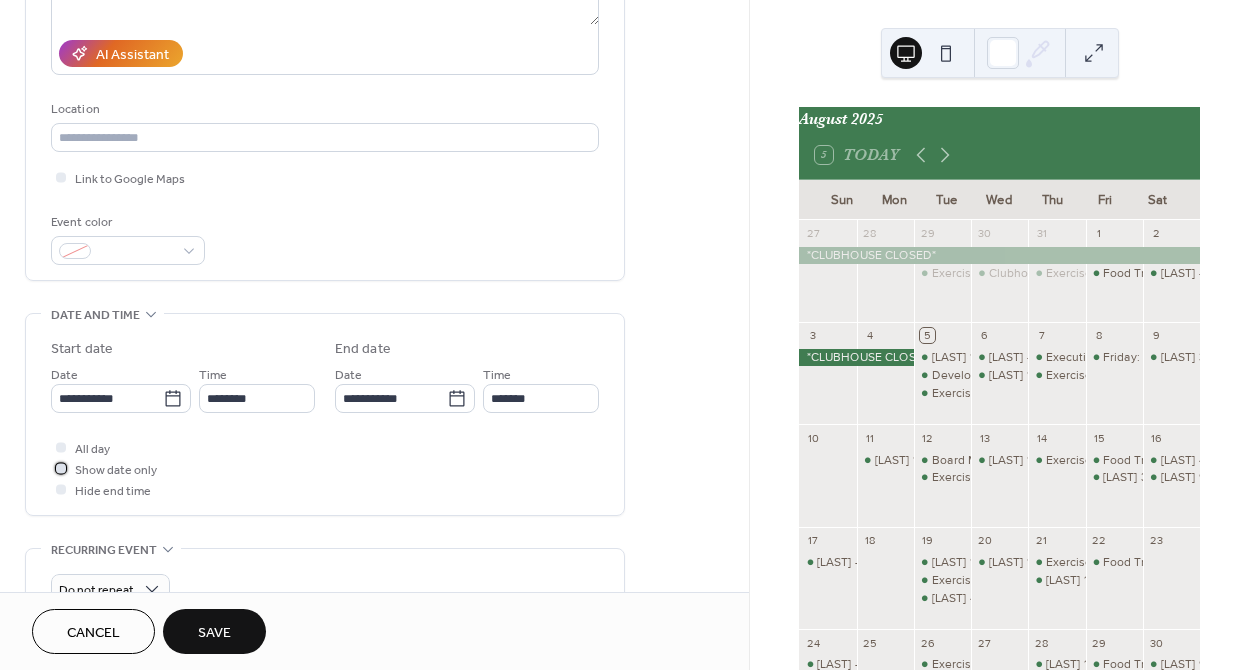 click at bounding box center [61, 468] 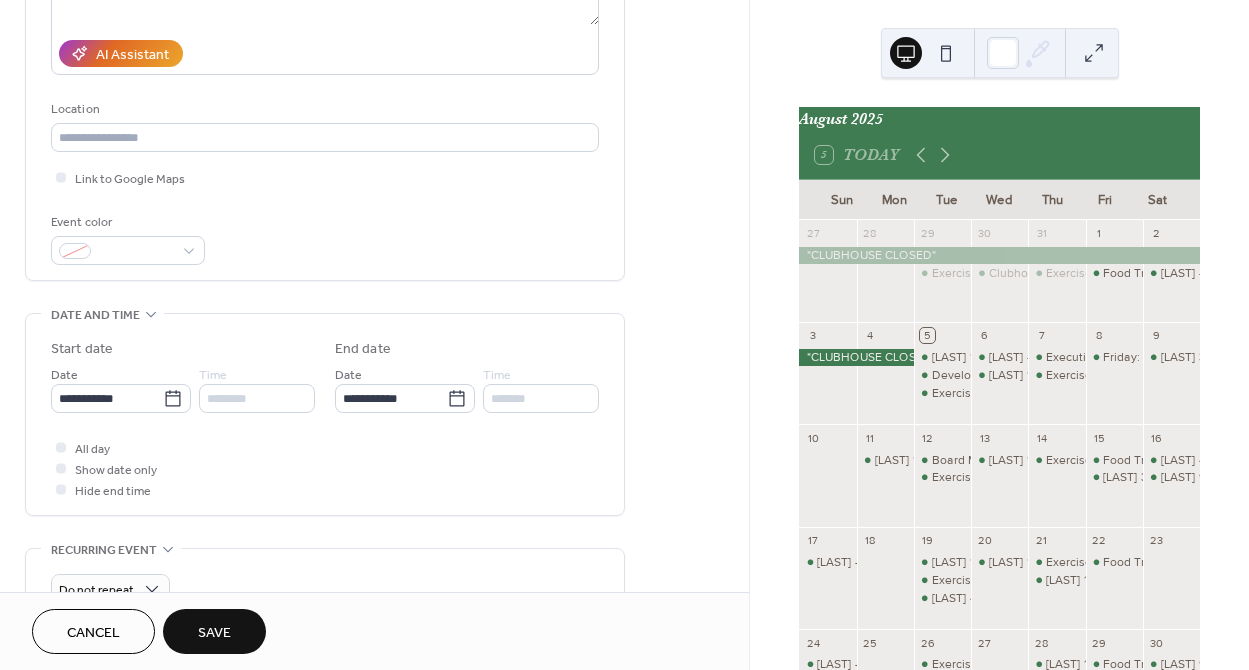 click on "Save" at bounding box center (214, 631) 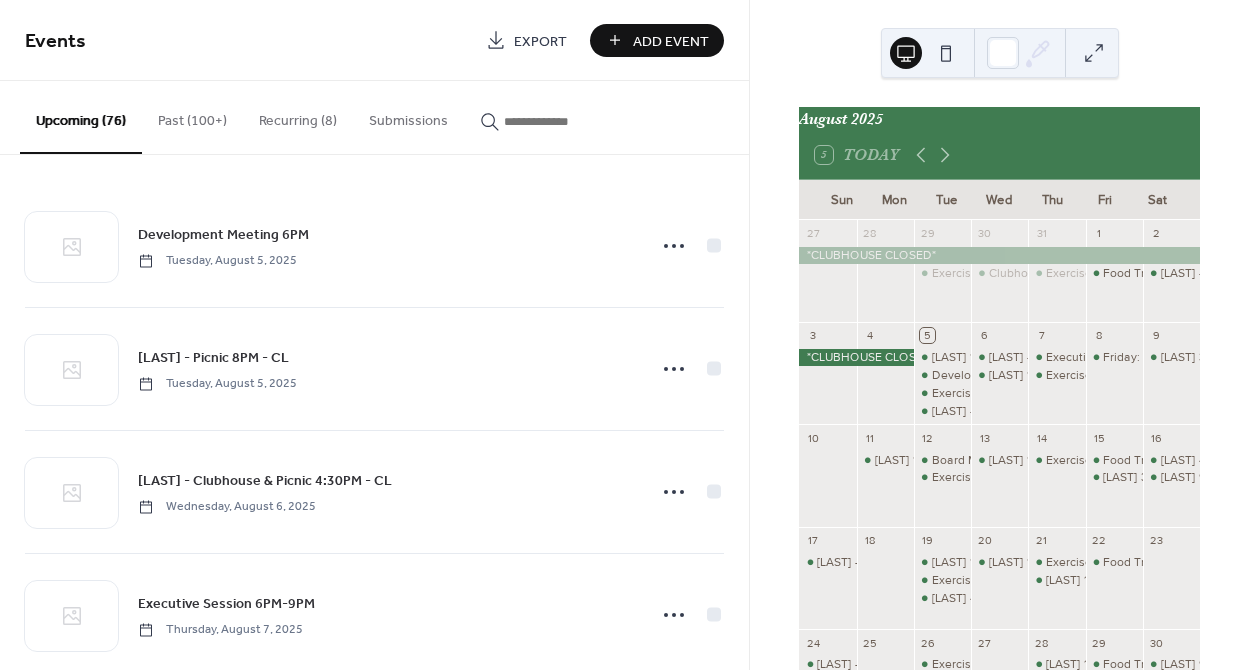 click on "Add Event" at bounding box center (671, 41) 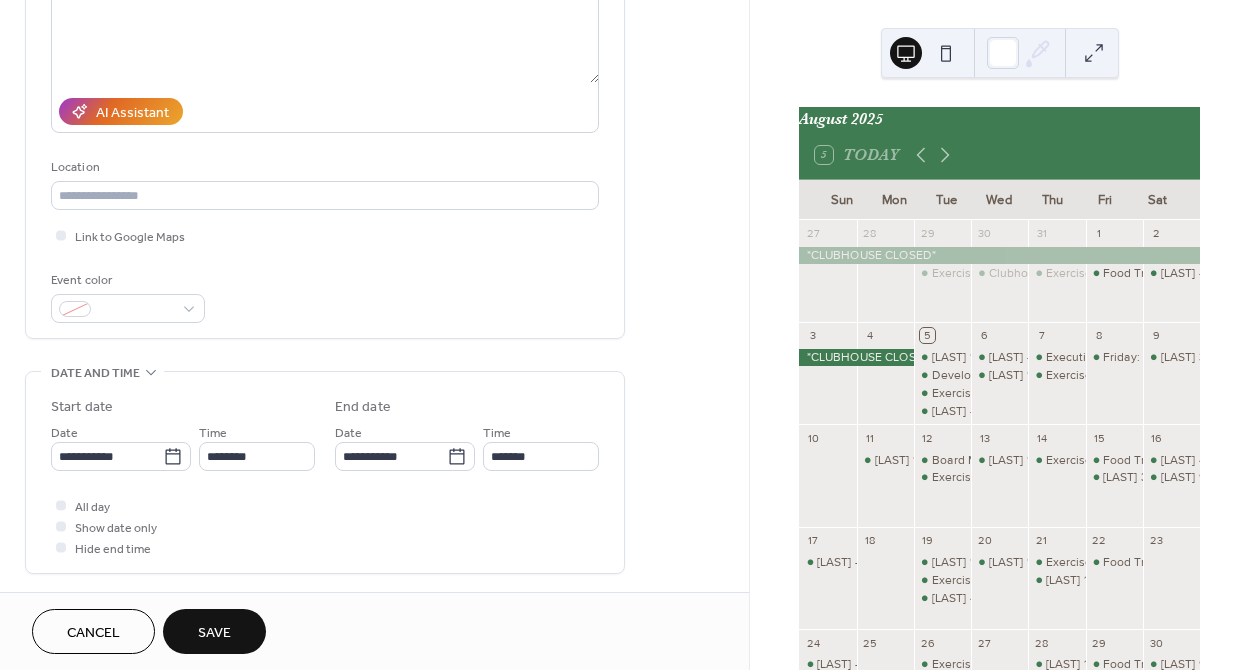 scroll, scrollTop: 284, scrollLeft: 0, axis: vertical 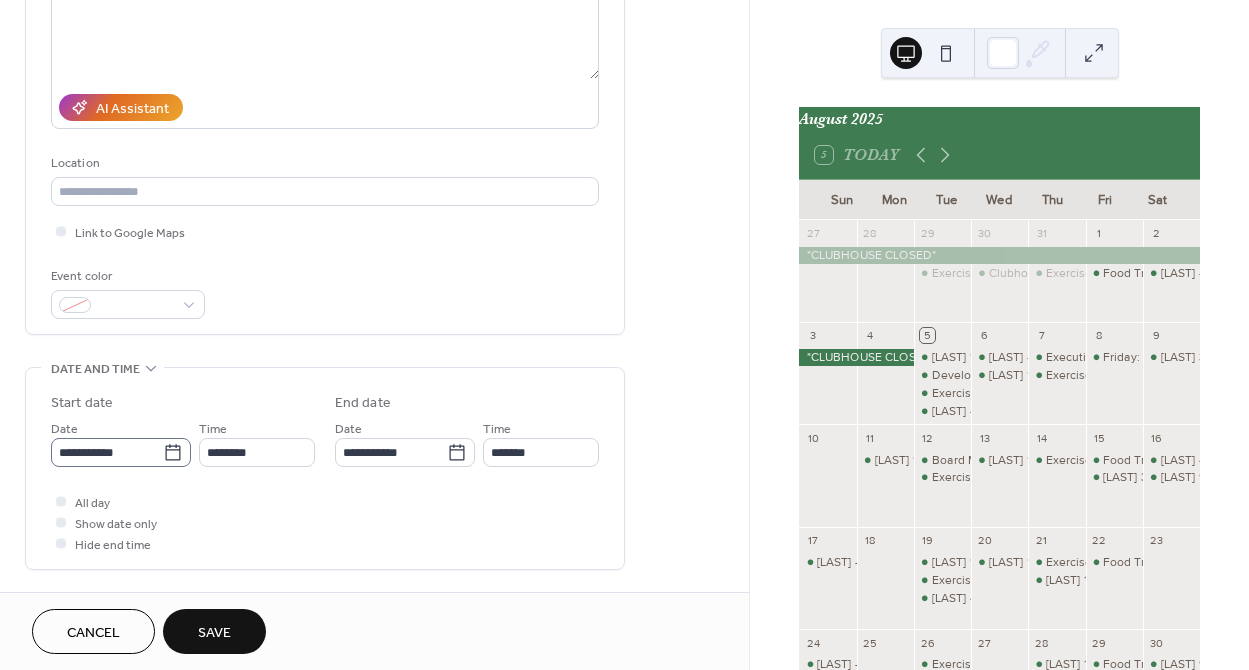 type on "**********" 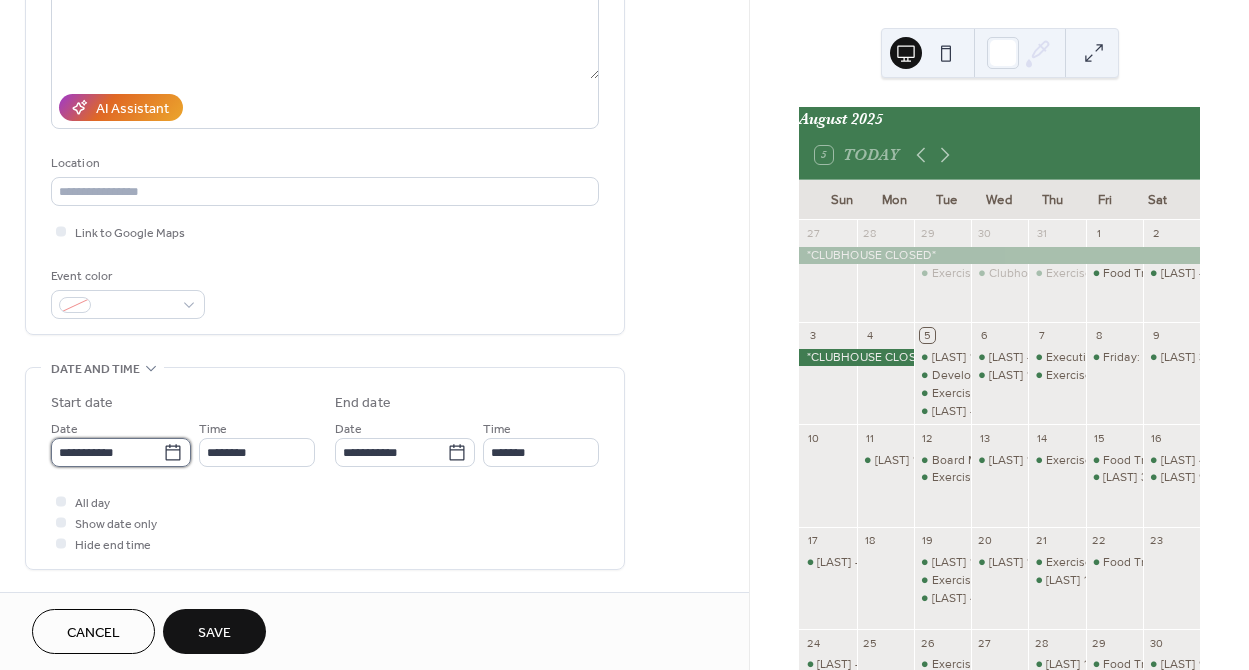 click on "**********" at bounding box center [107, 452] 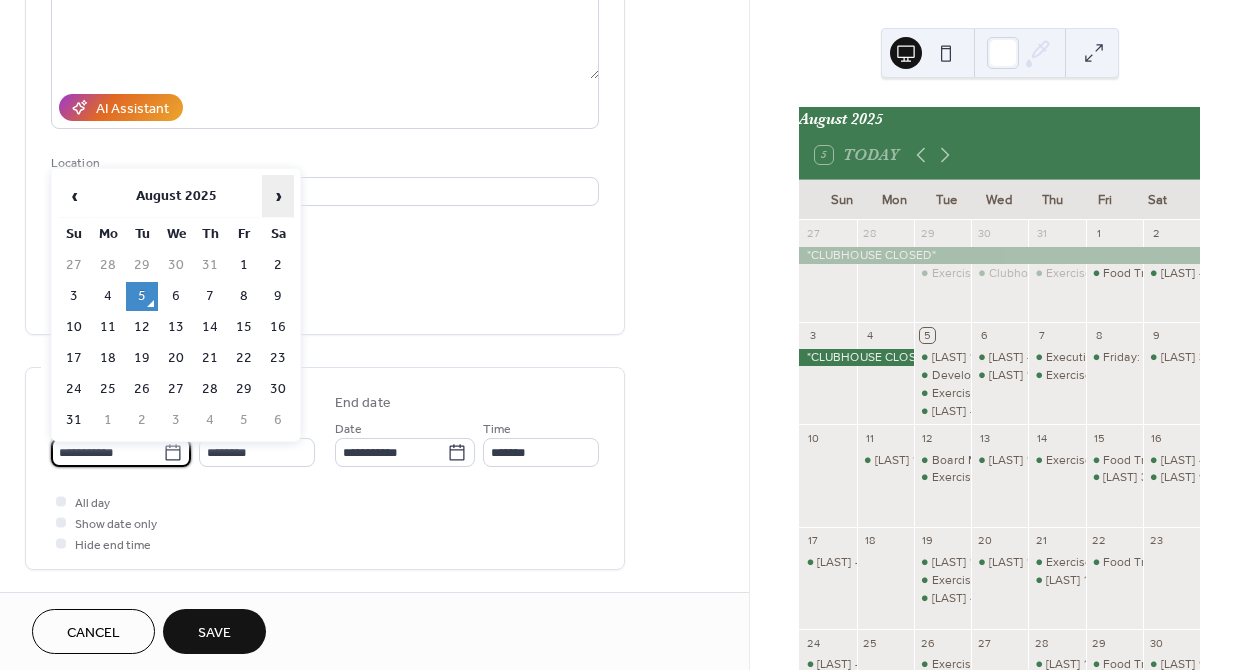 click on "›" at bounding box center (278, 196) 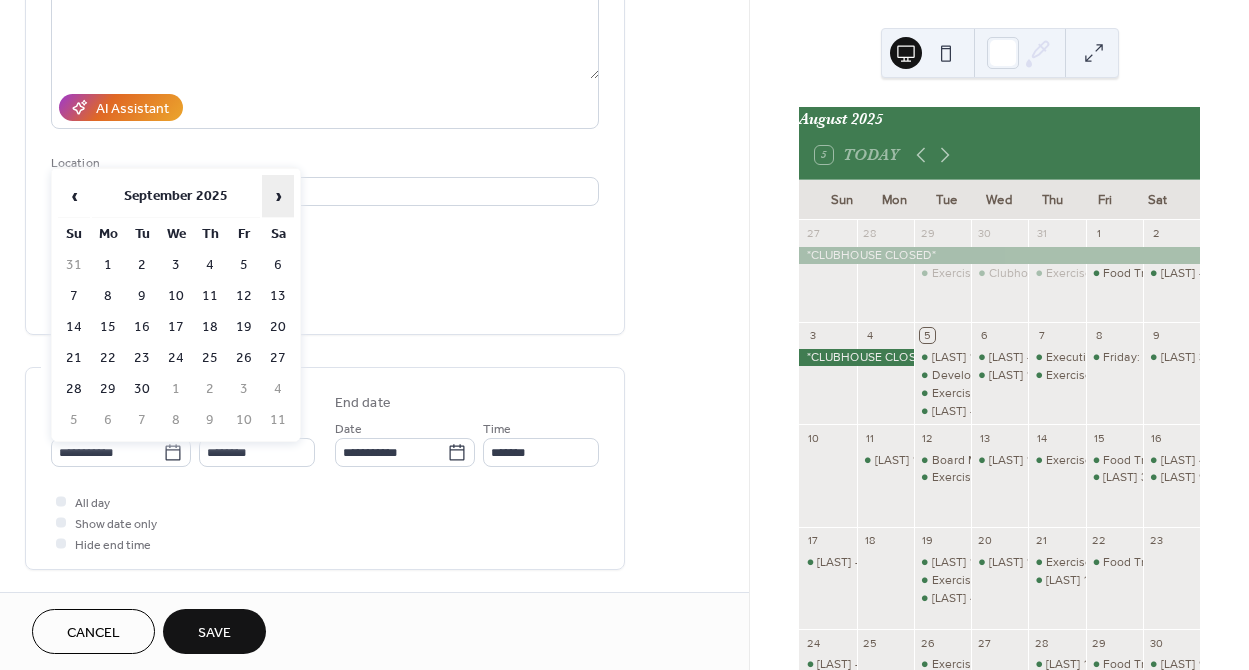 click on "›" at bounding box center [278, 196] 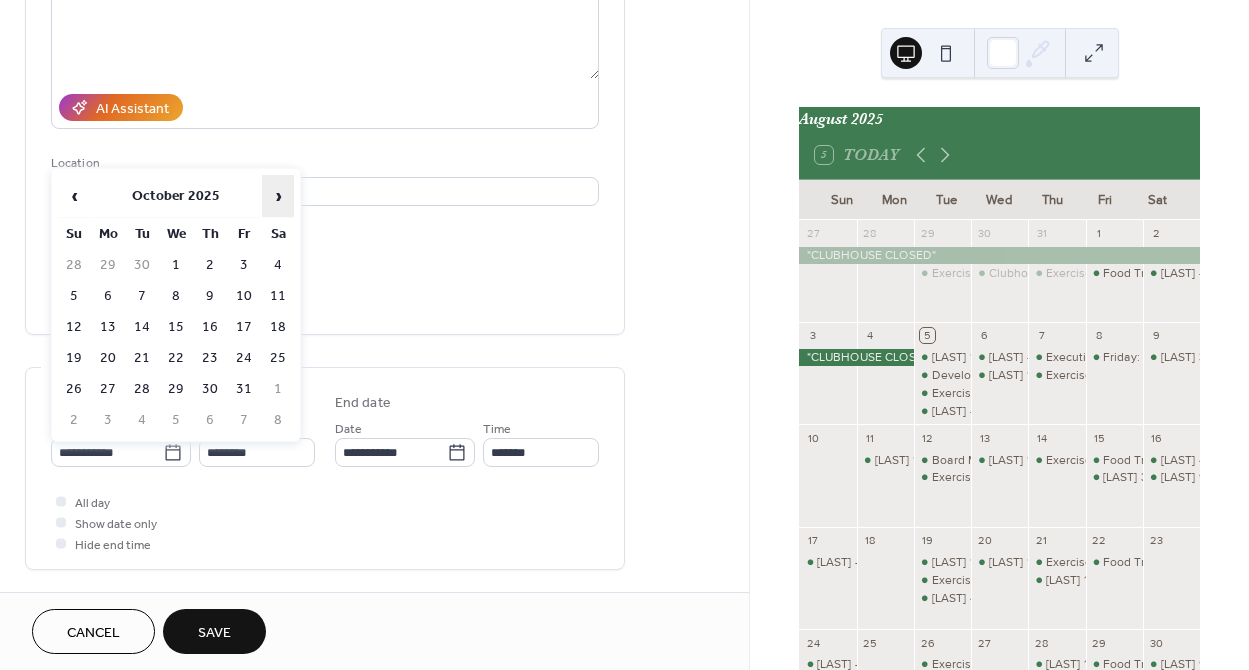 click on "›" at bounding box center [278, 196] 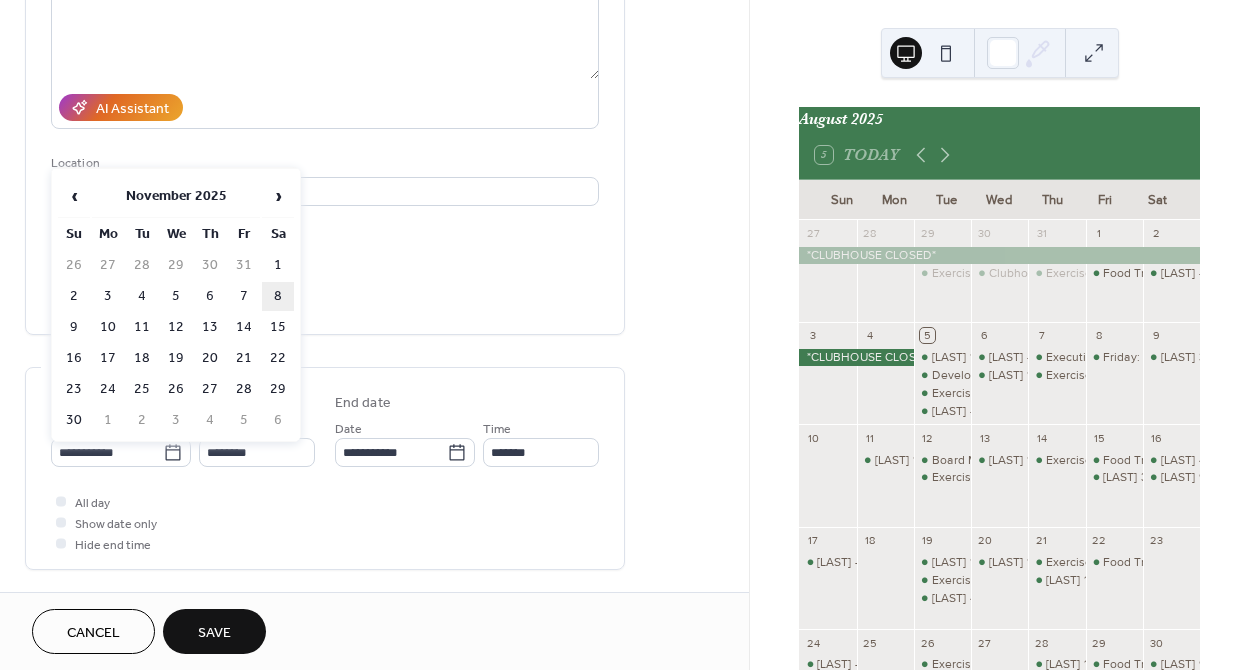 click on "8" at bounding box center (278, 296) 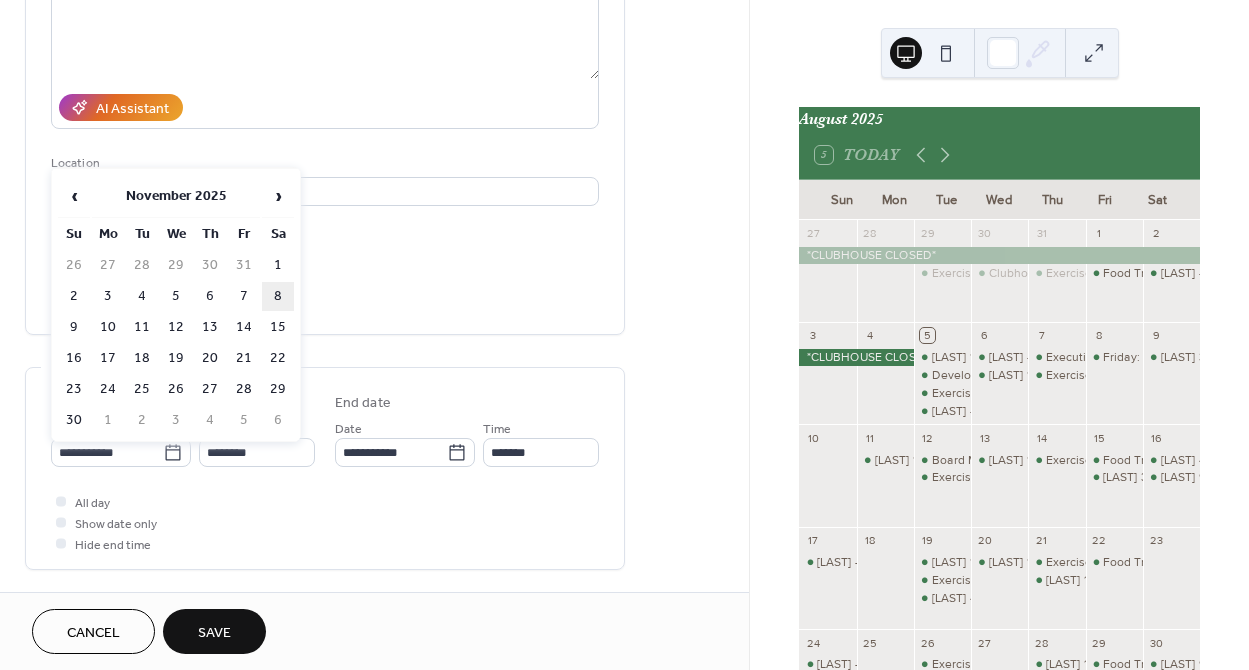type on "**********" 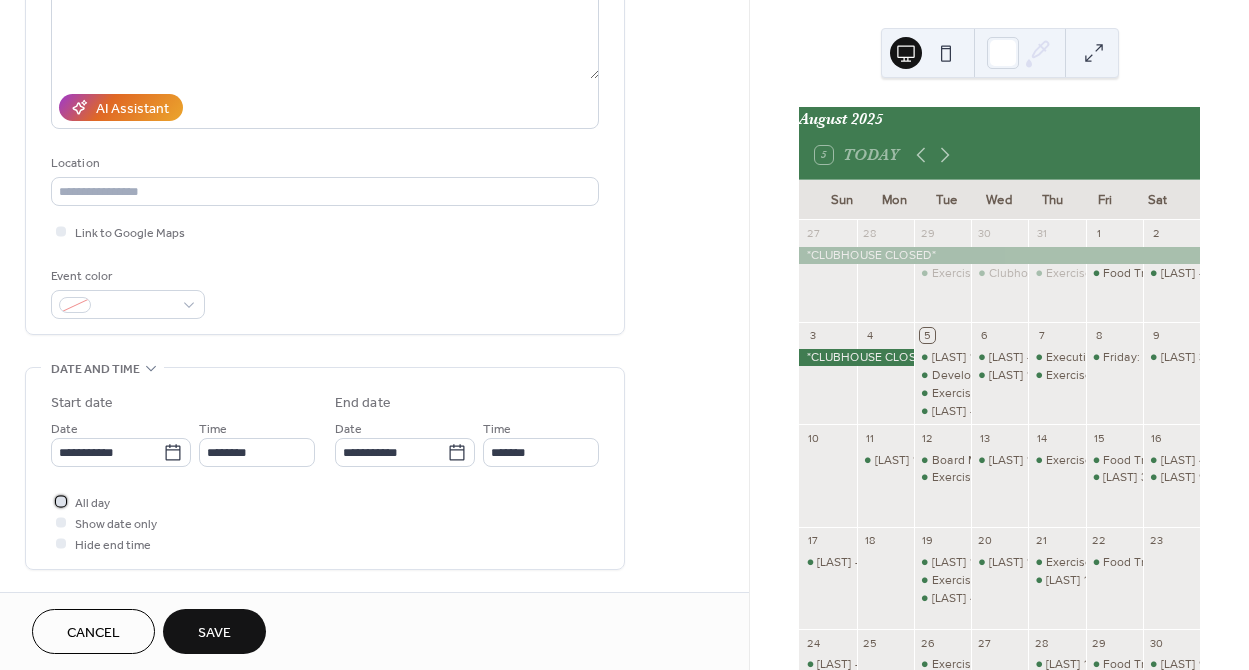 click at bounding box center (61, 501) 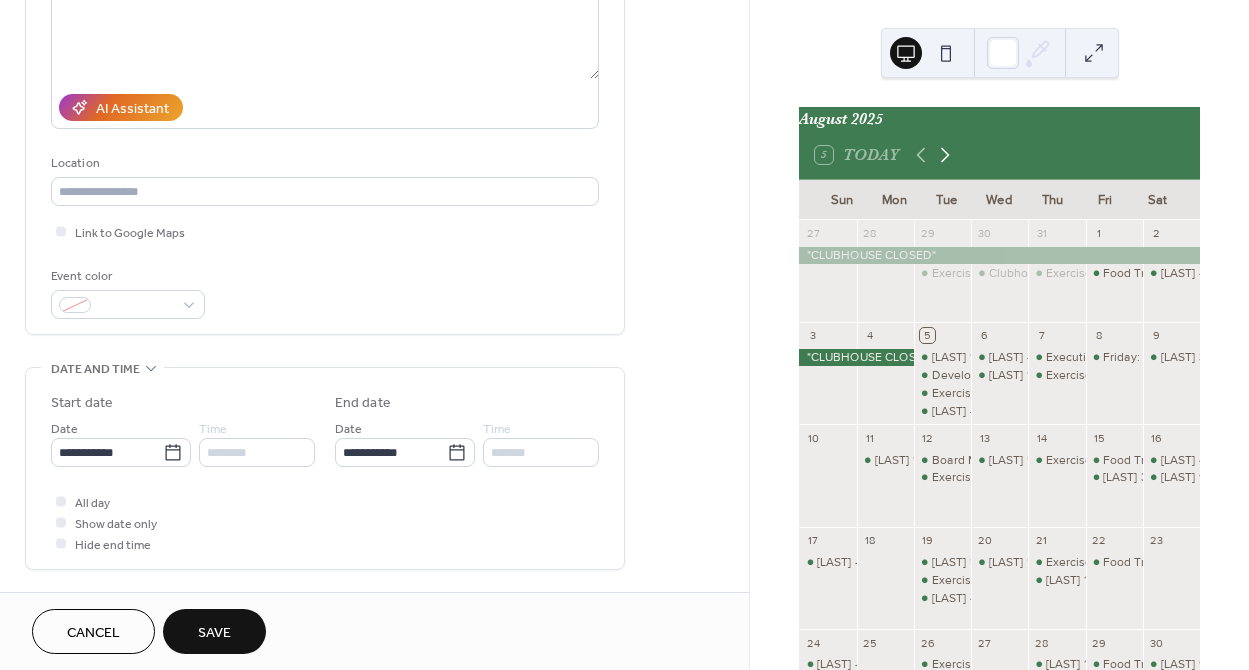click 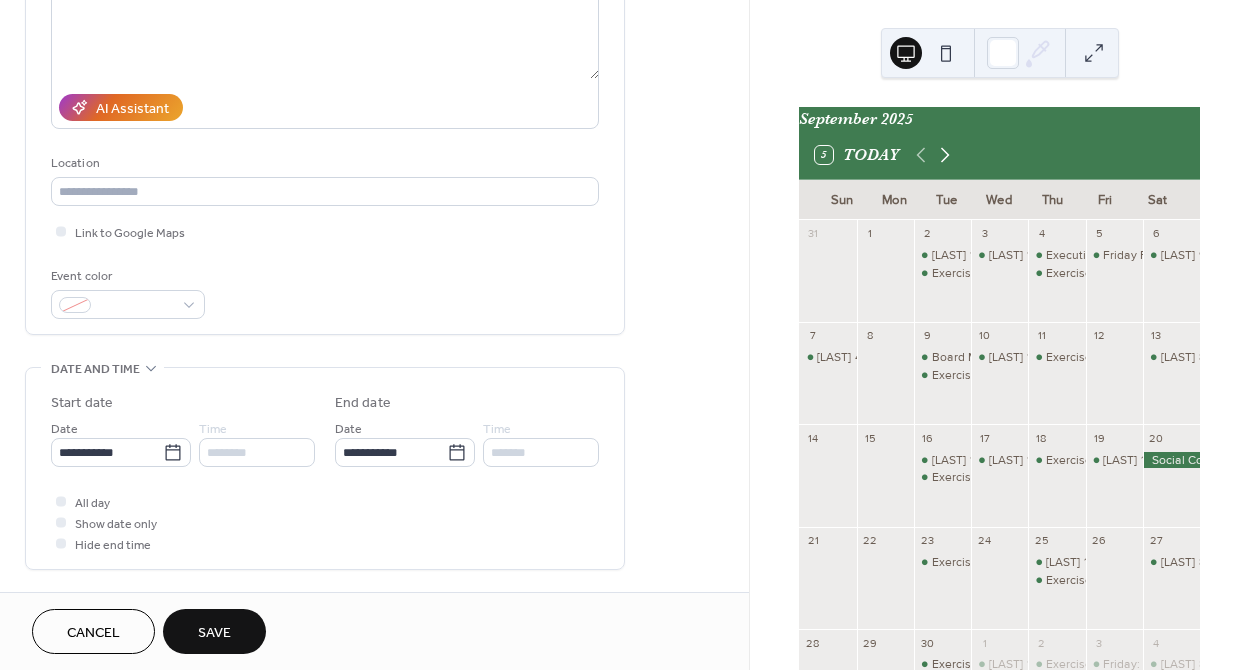 click 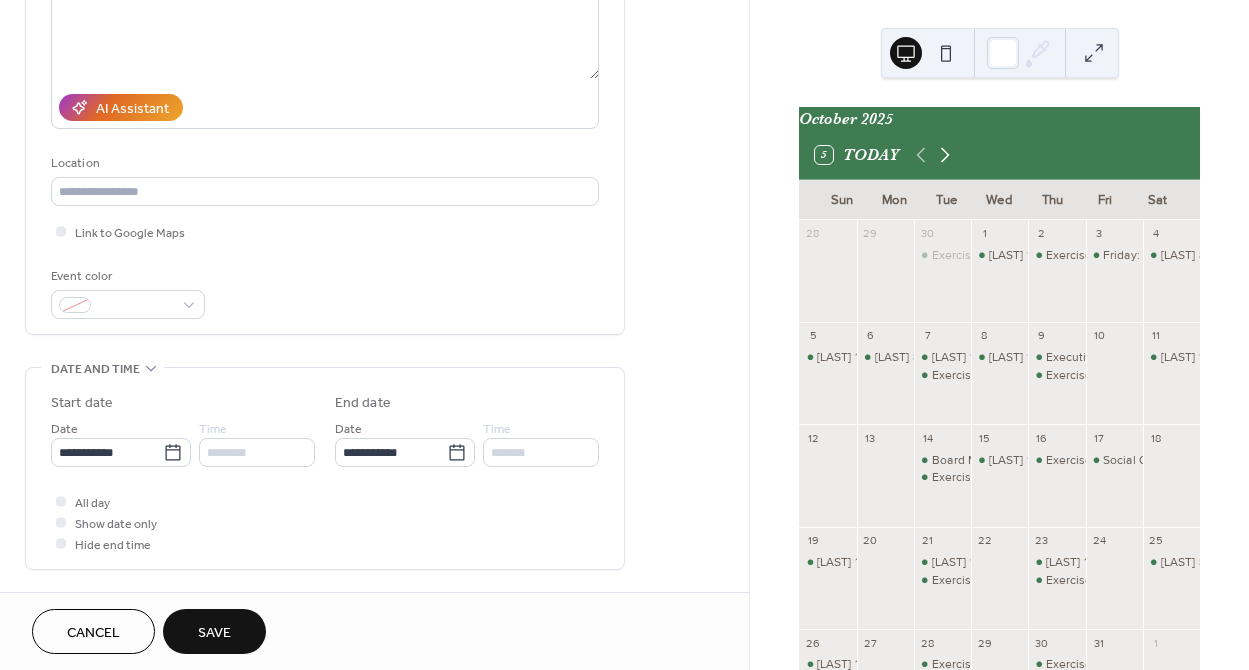 click 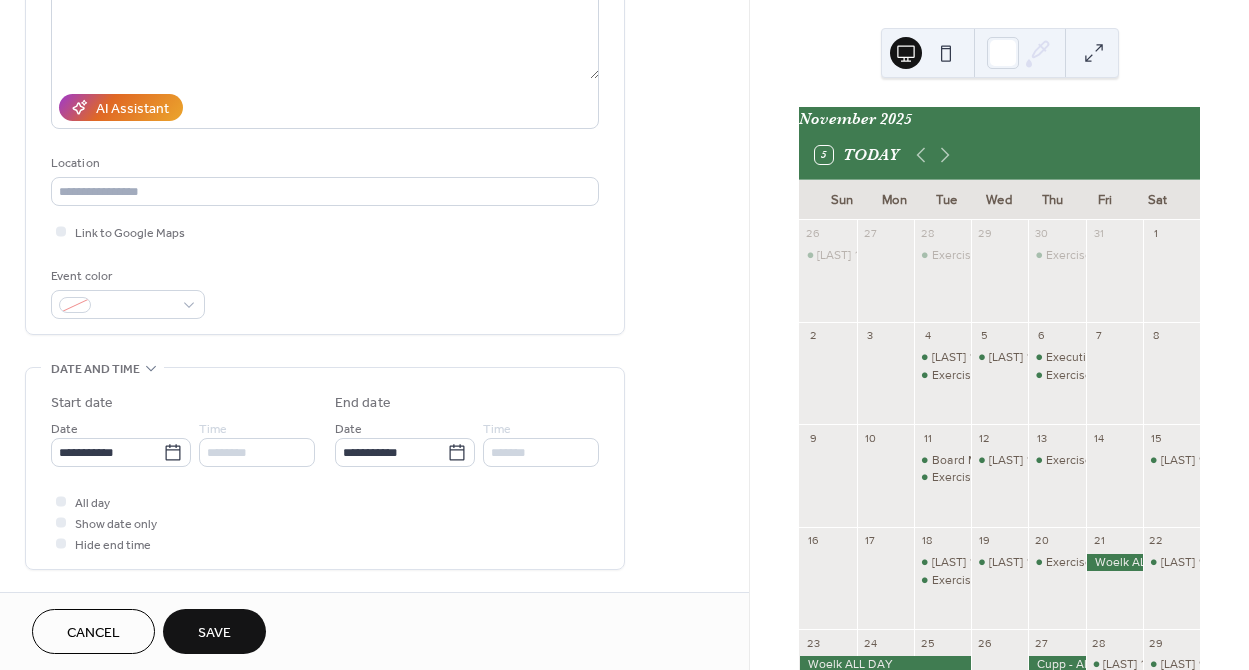 click on "Save" at bounding box center (214, 633) 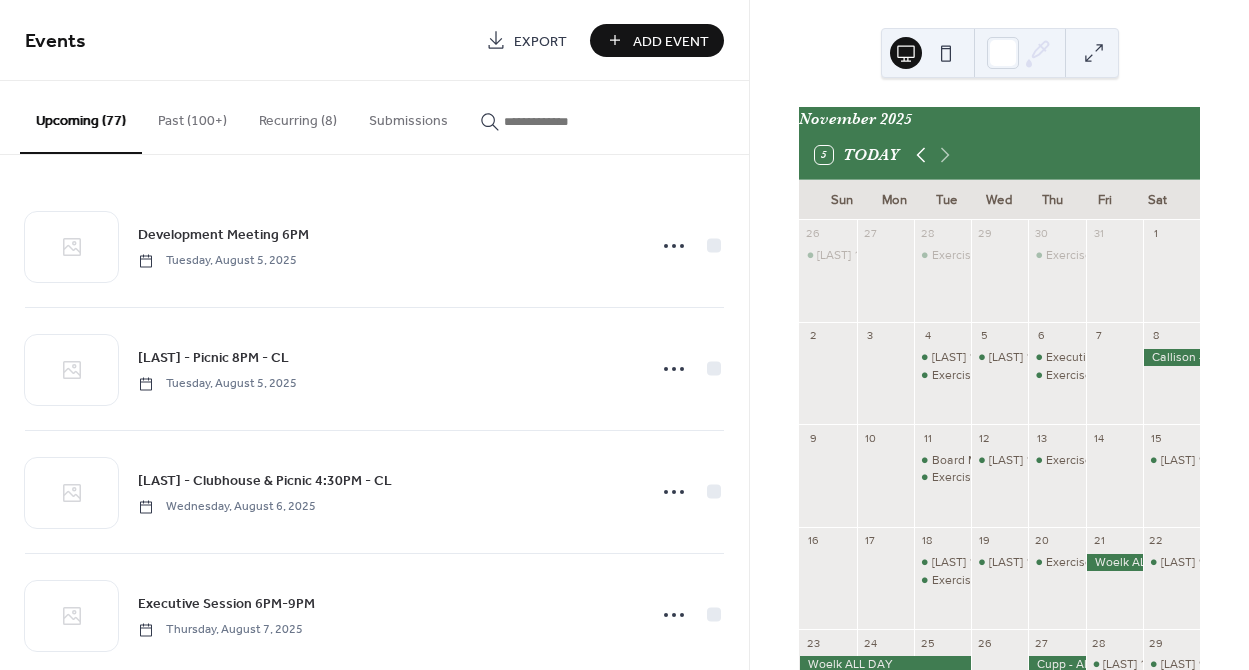 click 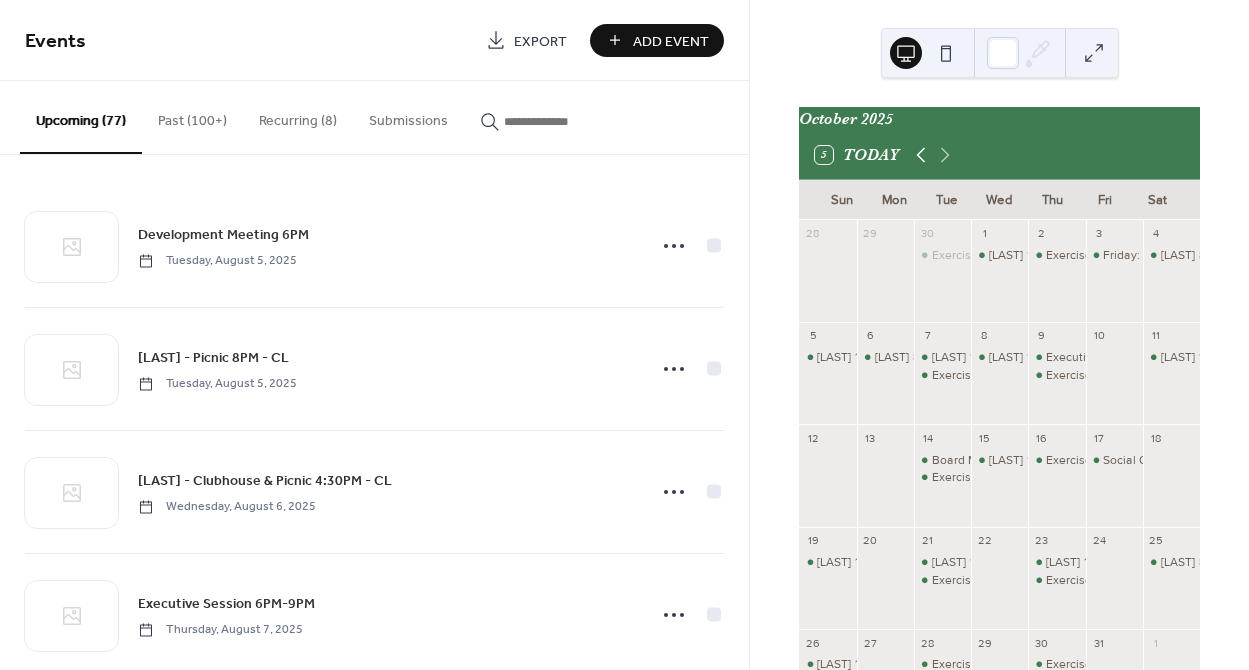 click 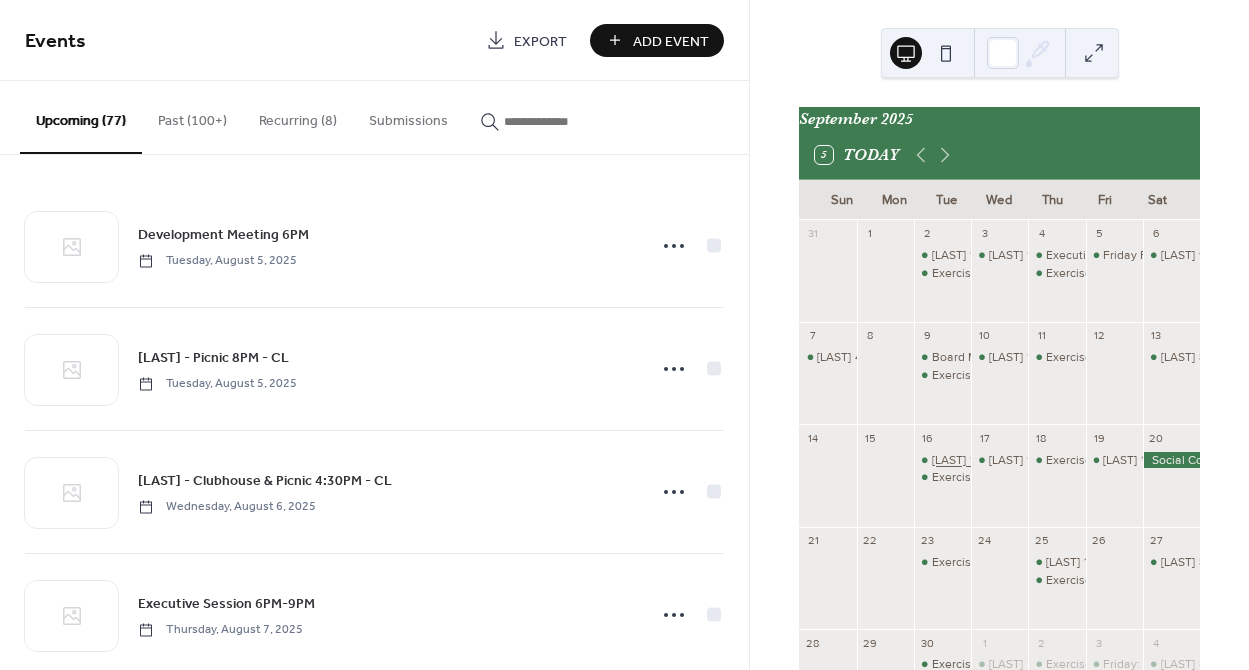 click on "[LAST] 12PM-4PM" at bounding box center (980, 460) 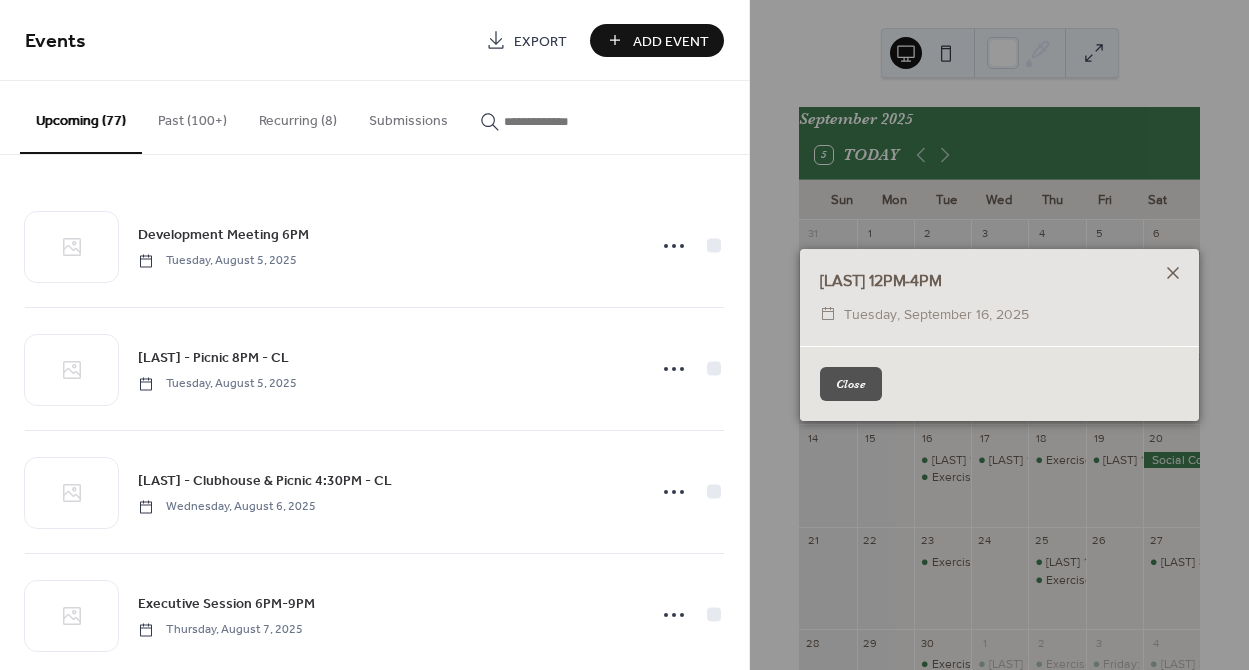 click 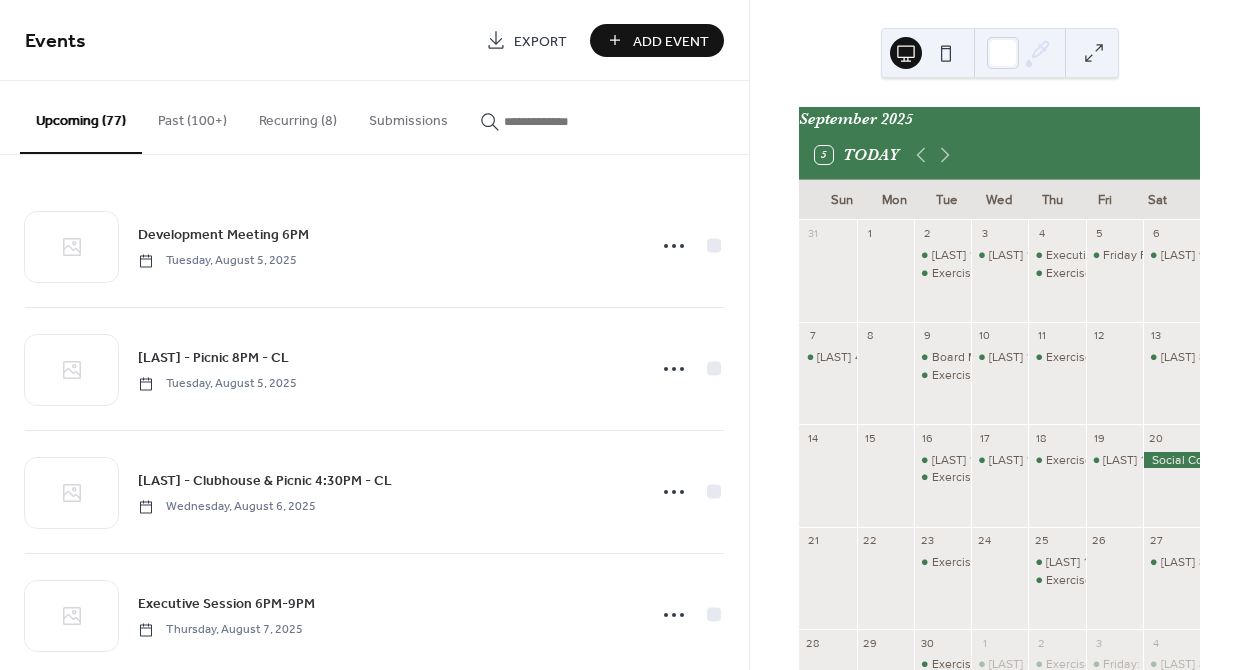 click on "Add Event" at bounding box center [671, 41] 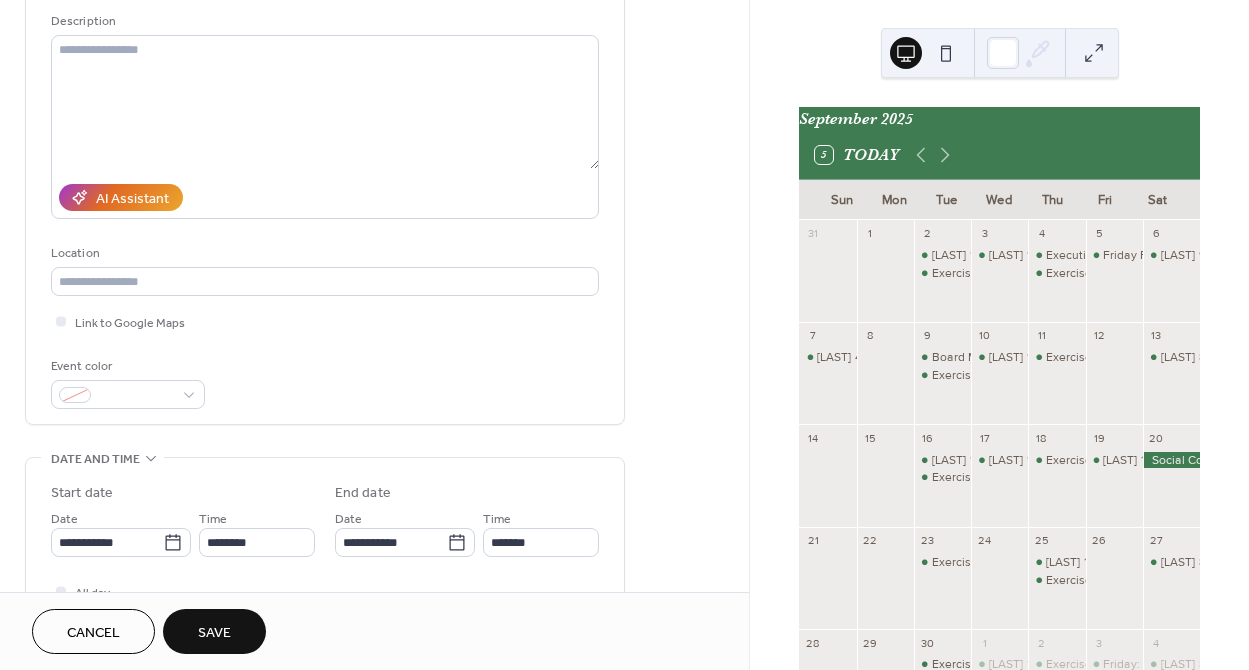 scroll, scrollTop: 208, scrollLeft: 0, axis: vertical 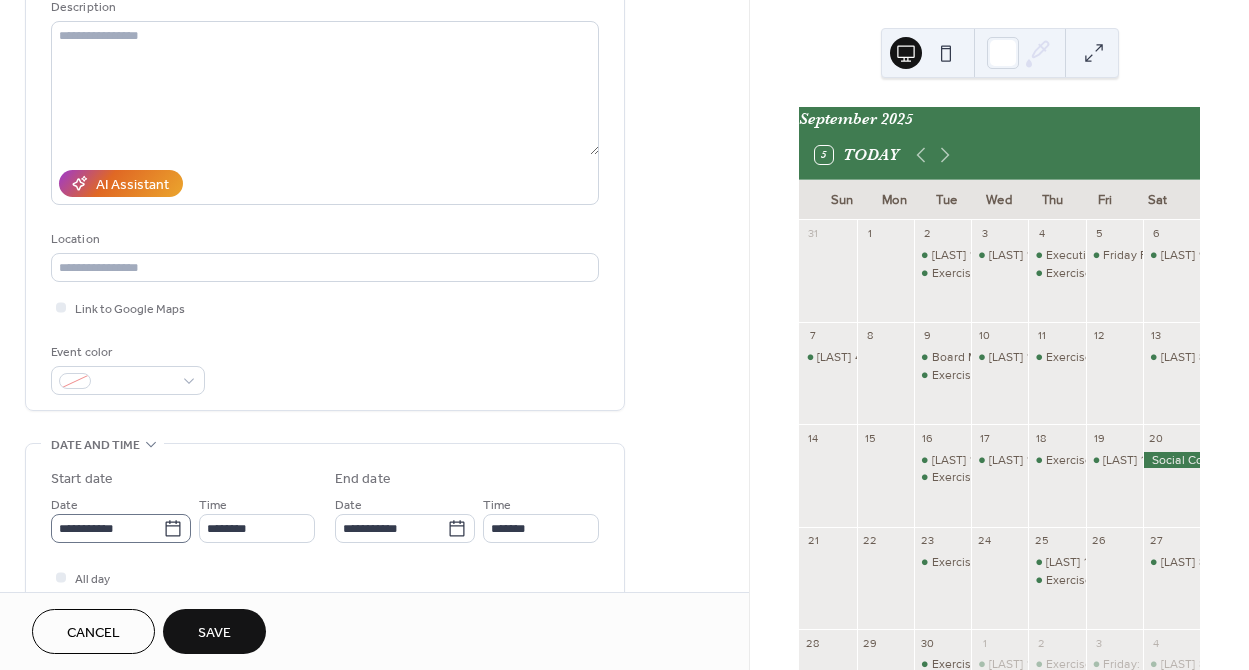 type on "**********" 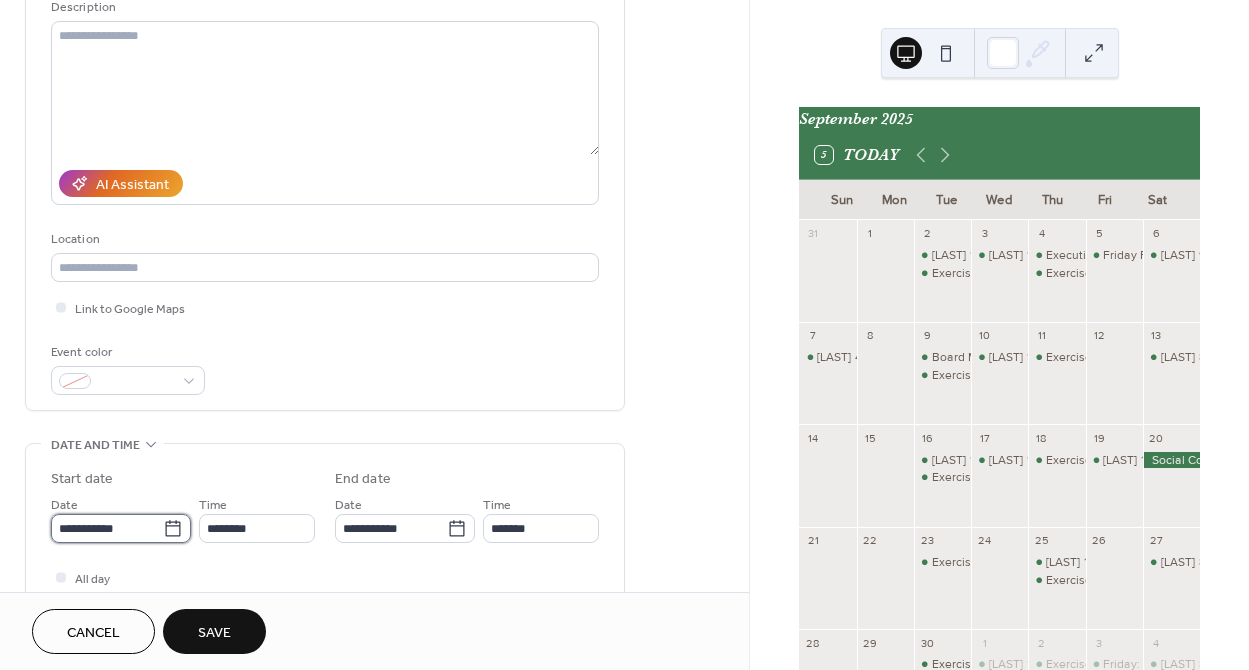 click on "**********" at bounding box center (107, 528) 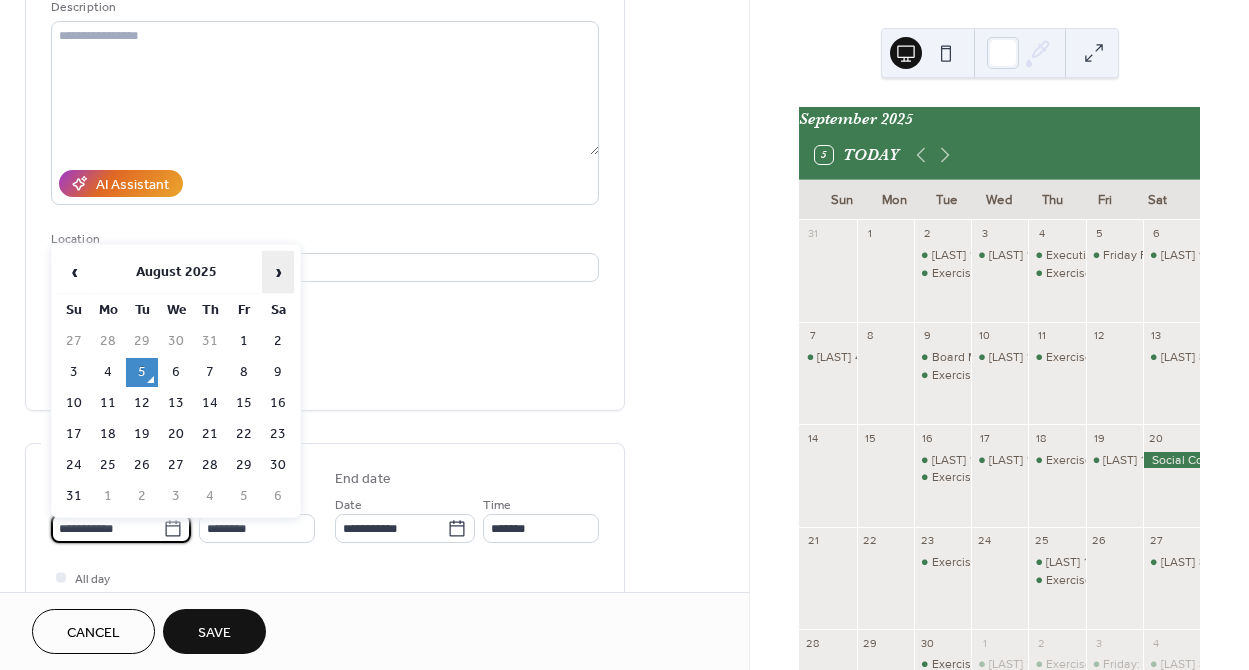 click on "›" at bounding box center (278, 272) 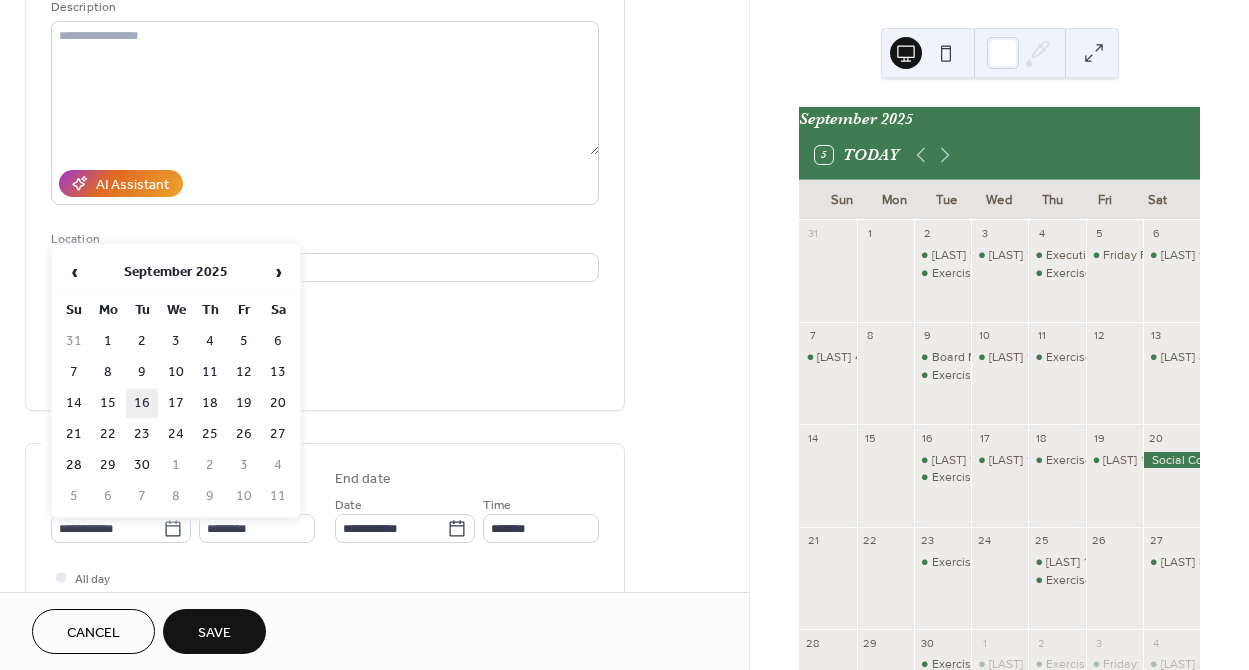 click on "16" at bounding box center (142, 403) 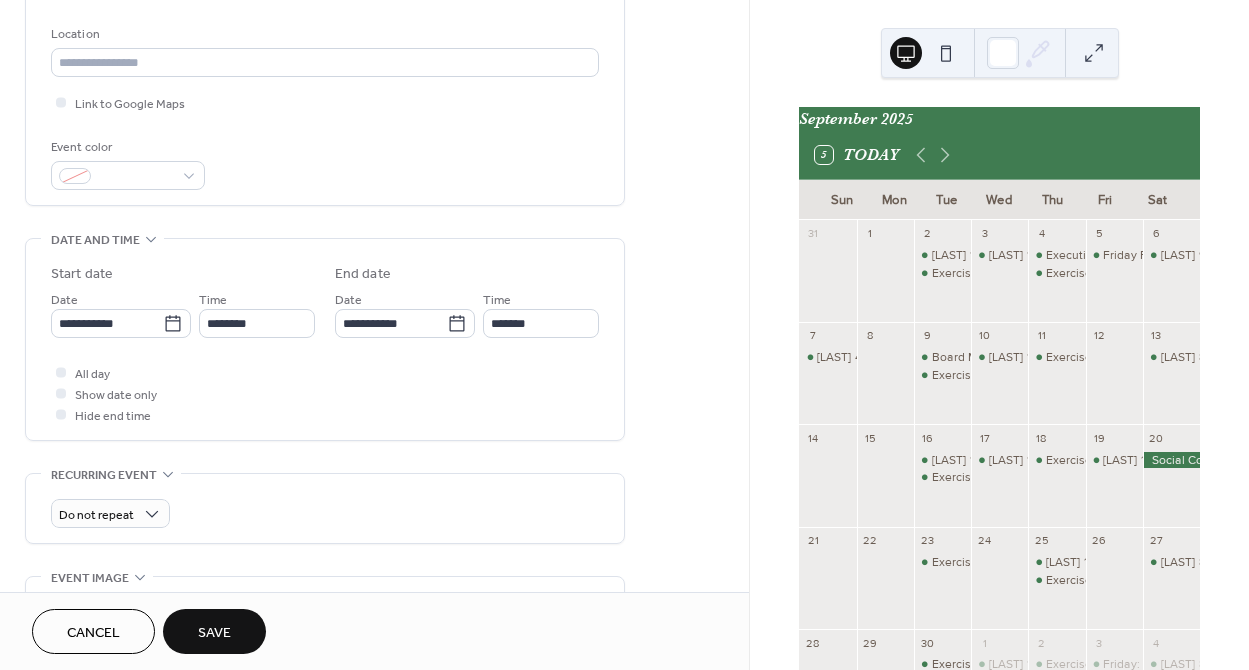 scroll, scrollTop: 543, scrollLeft: 0, axis: vertical 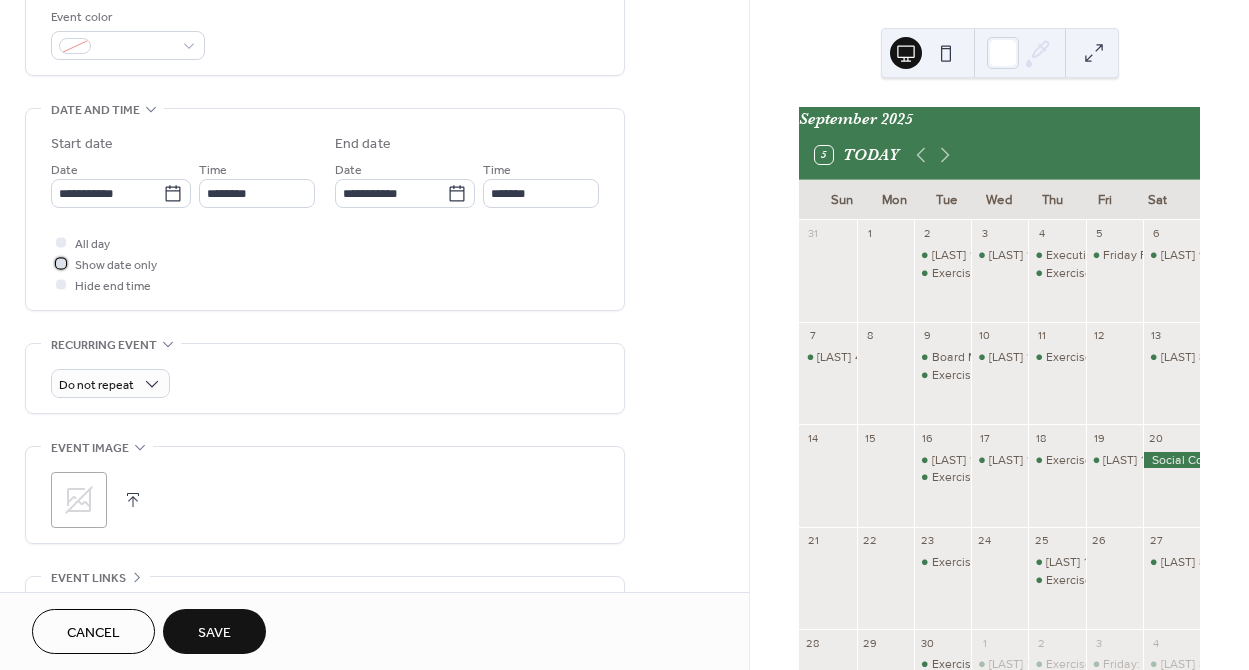 click at bounding box center [61, 263] 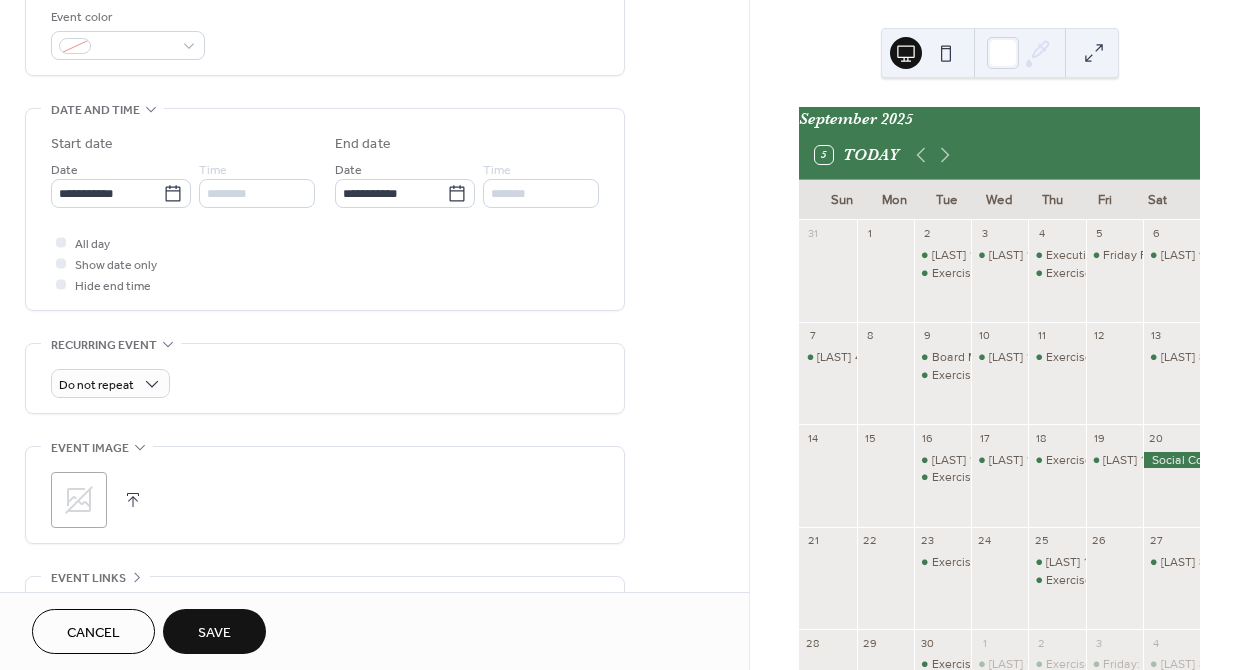 click on "Save" at bounding box center (214, 631) 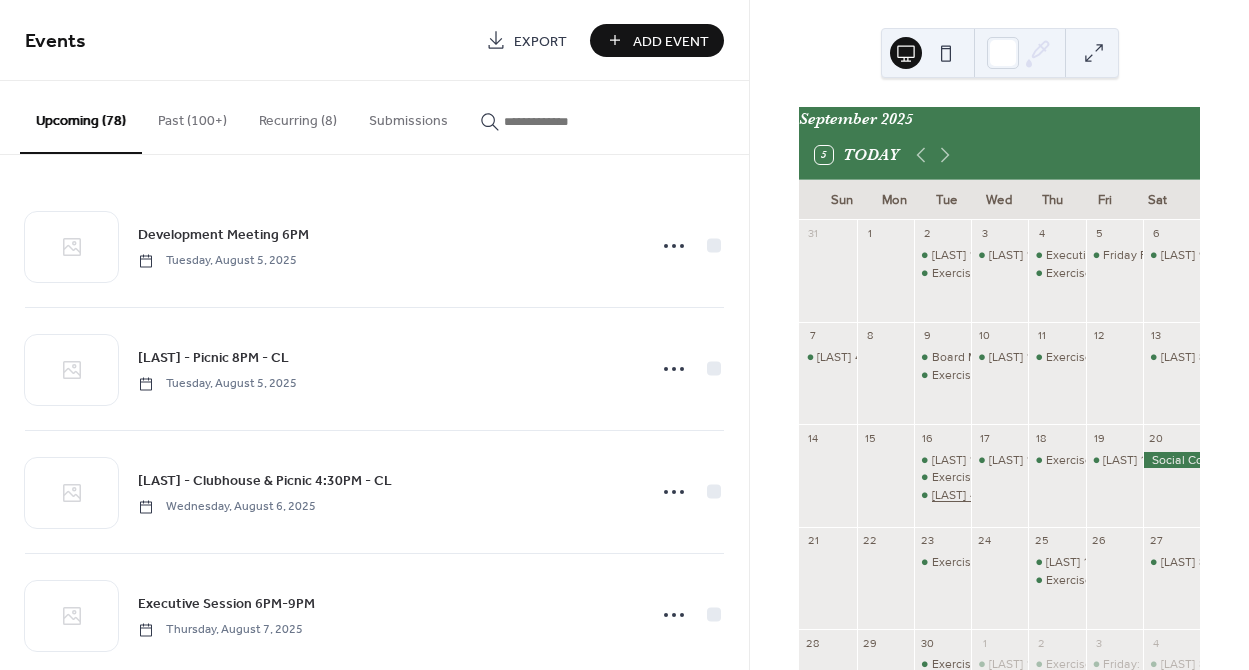 click on "[LAST] 4PM - 10PM" at bounding box center (983, 495) 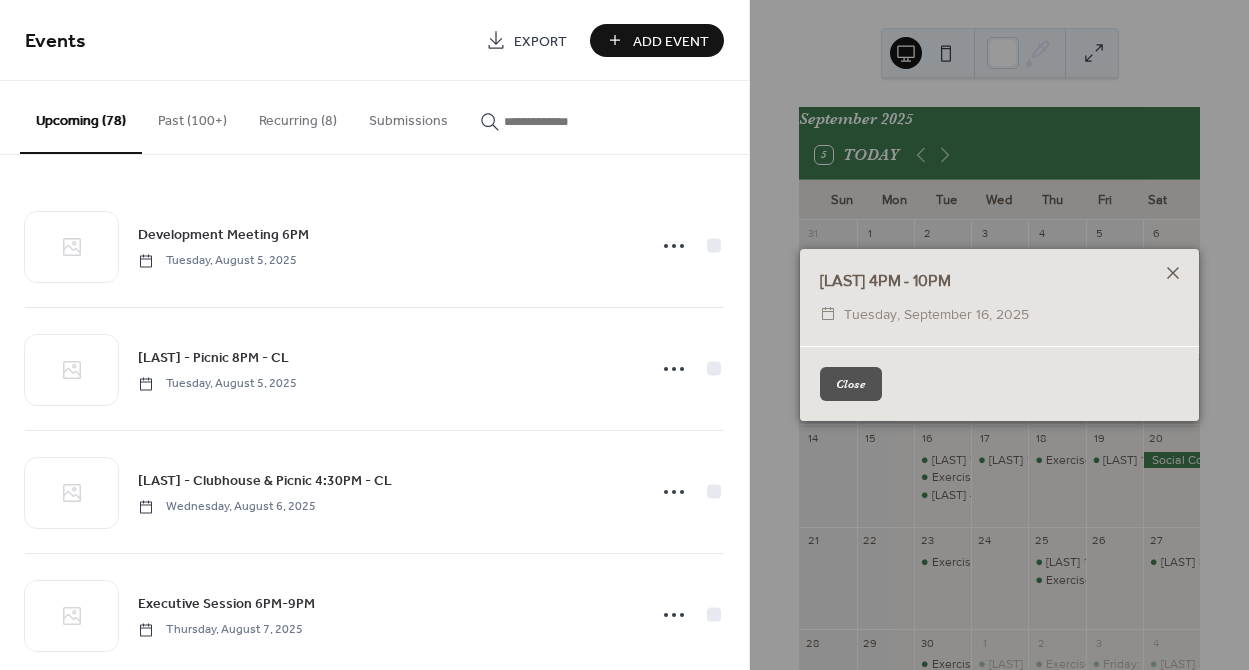 click 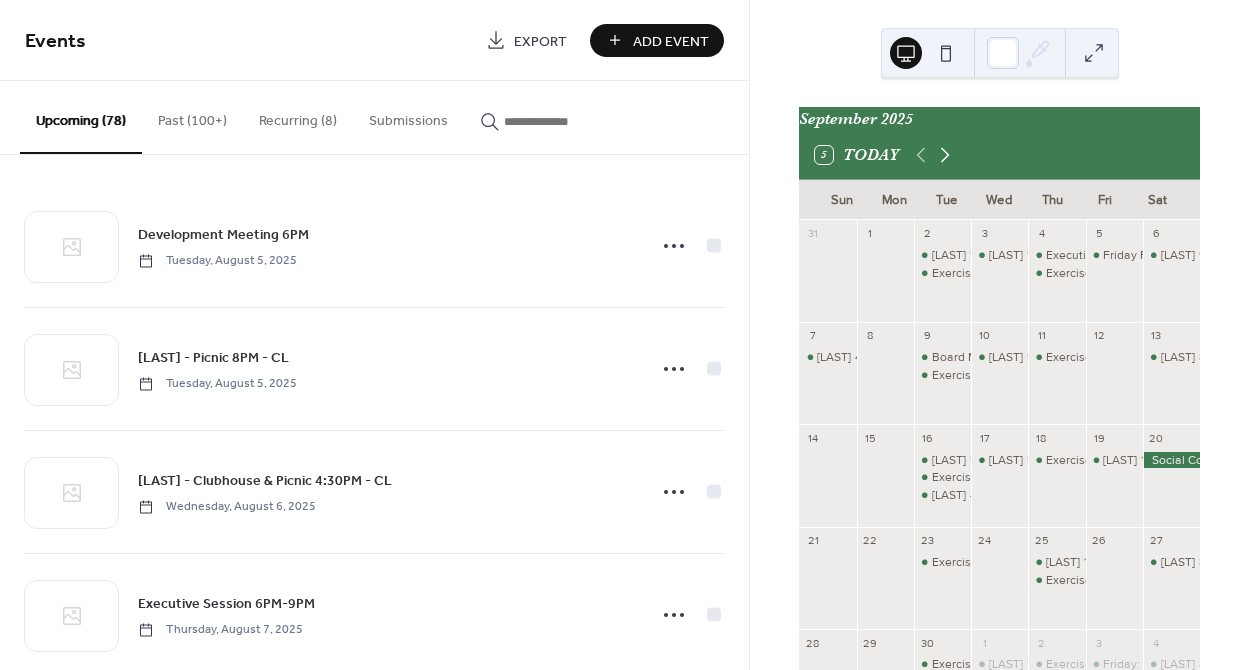 click 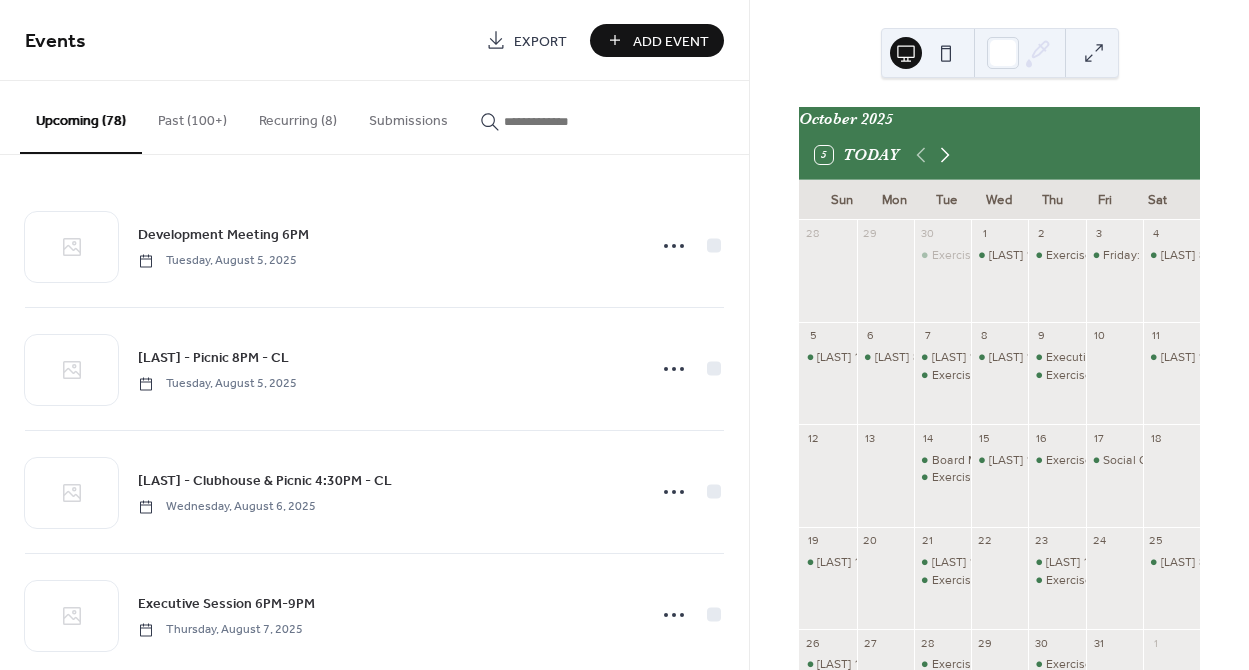 click 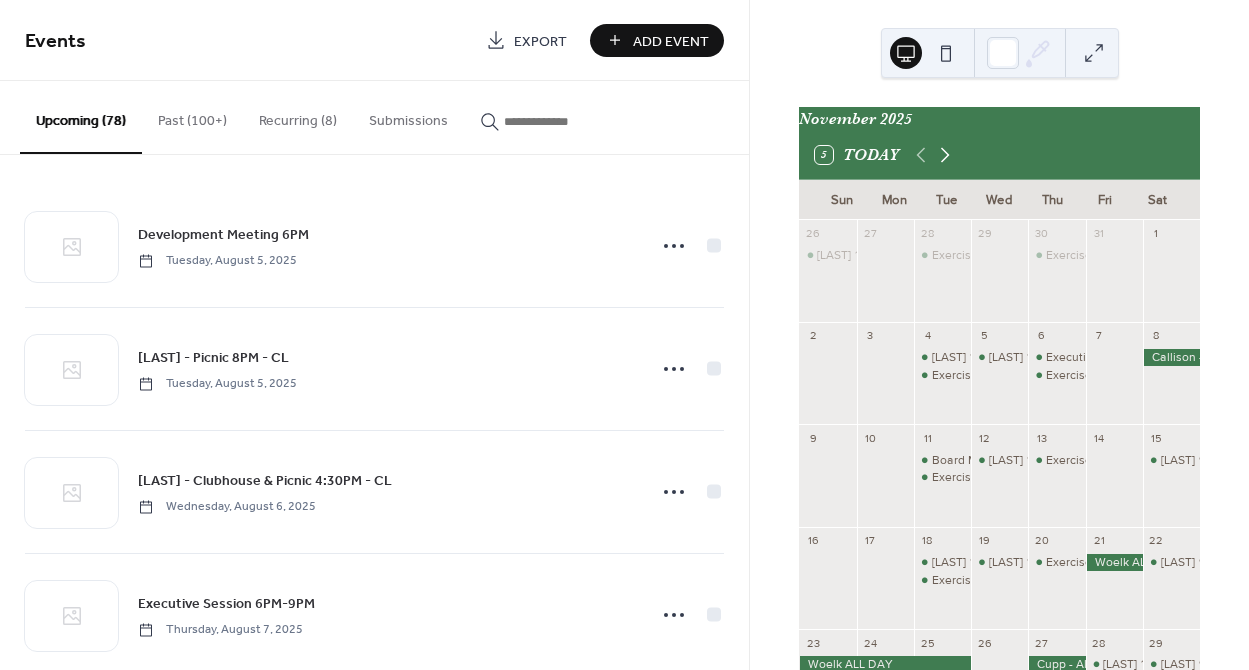 click 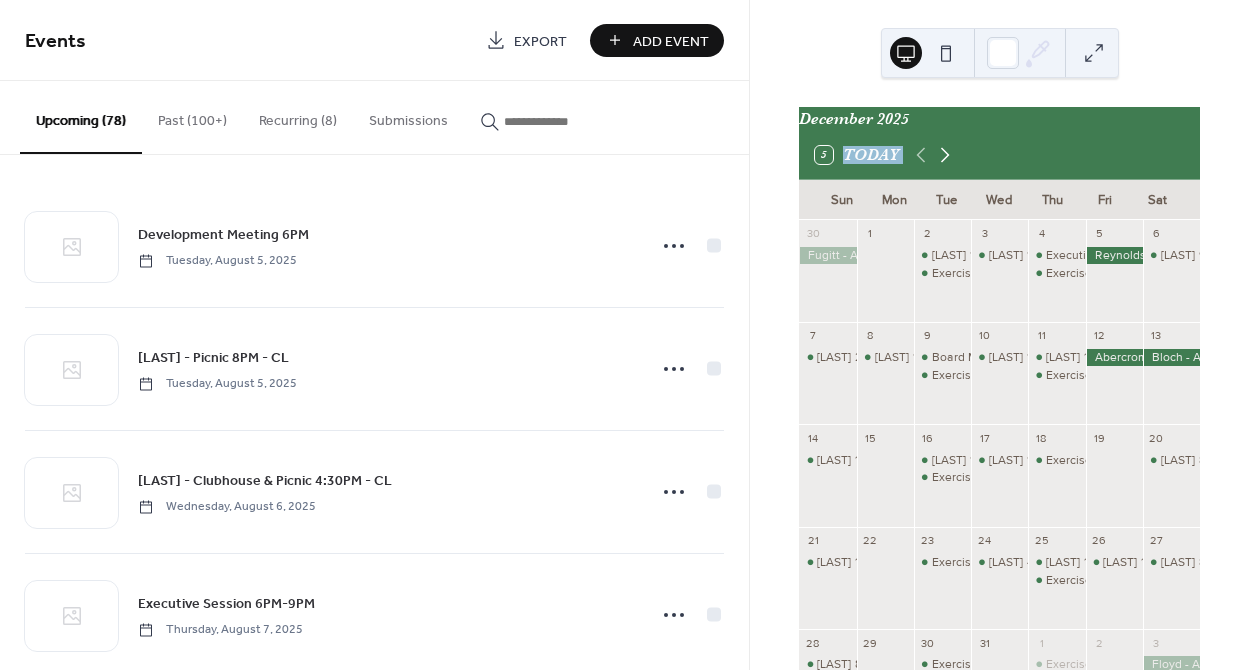 click 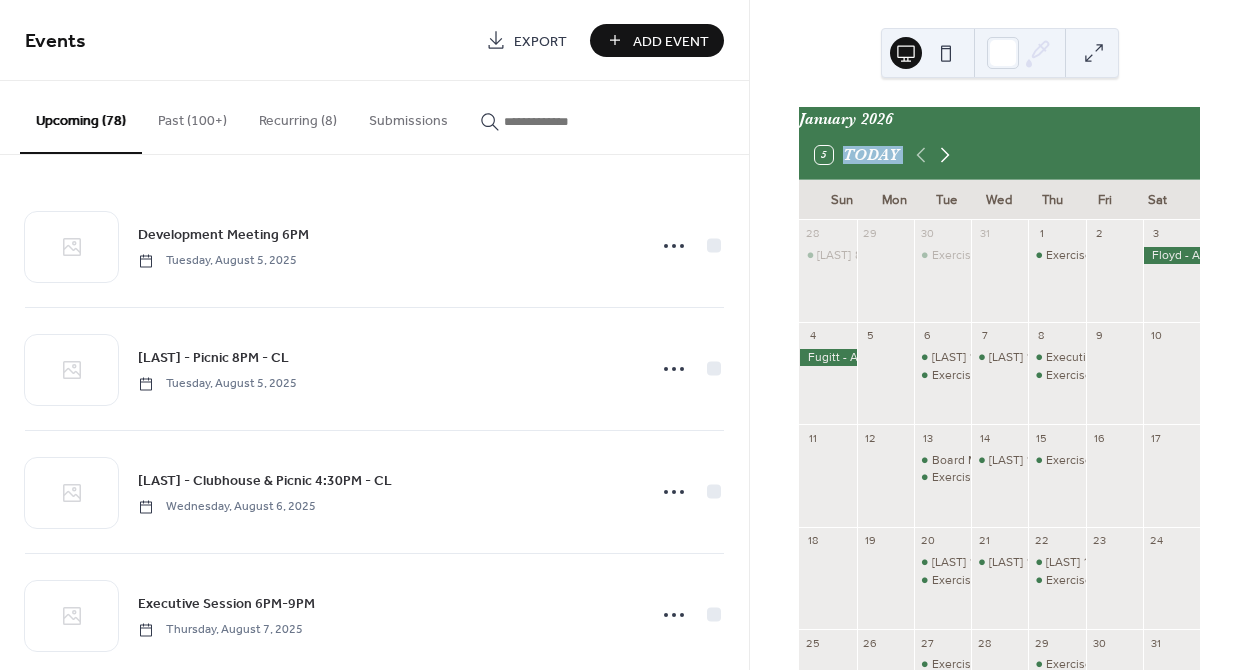 click 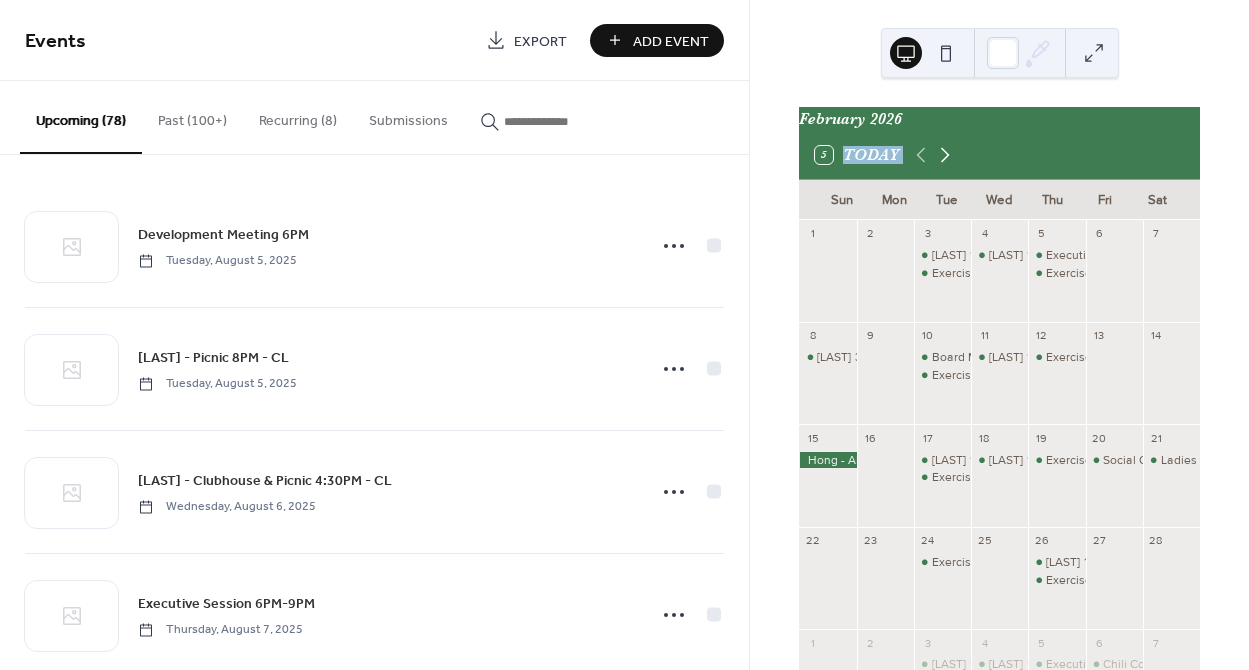 click 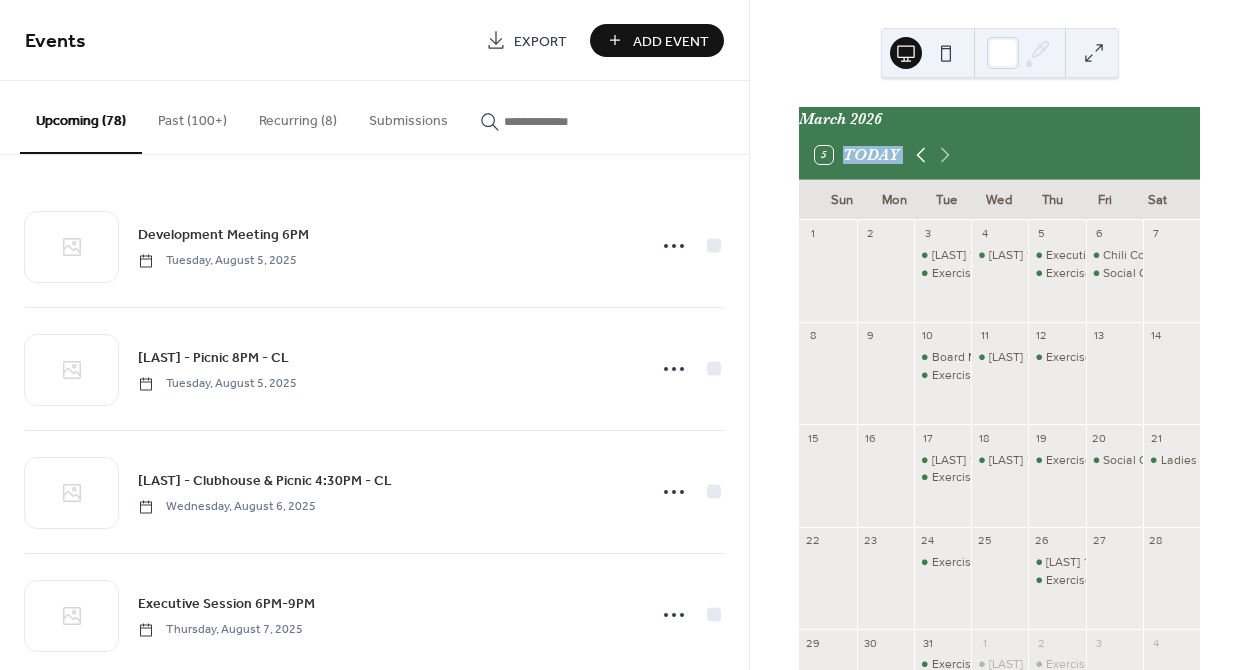 click 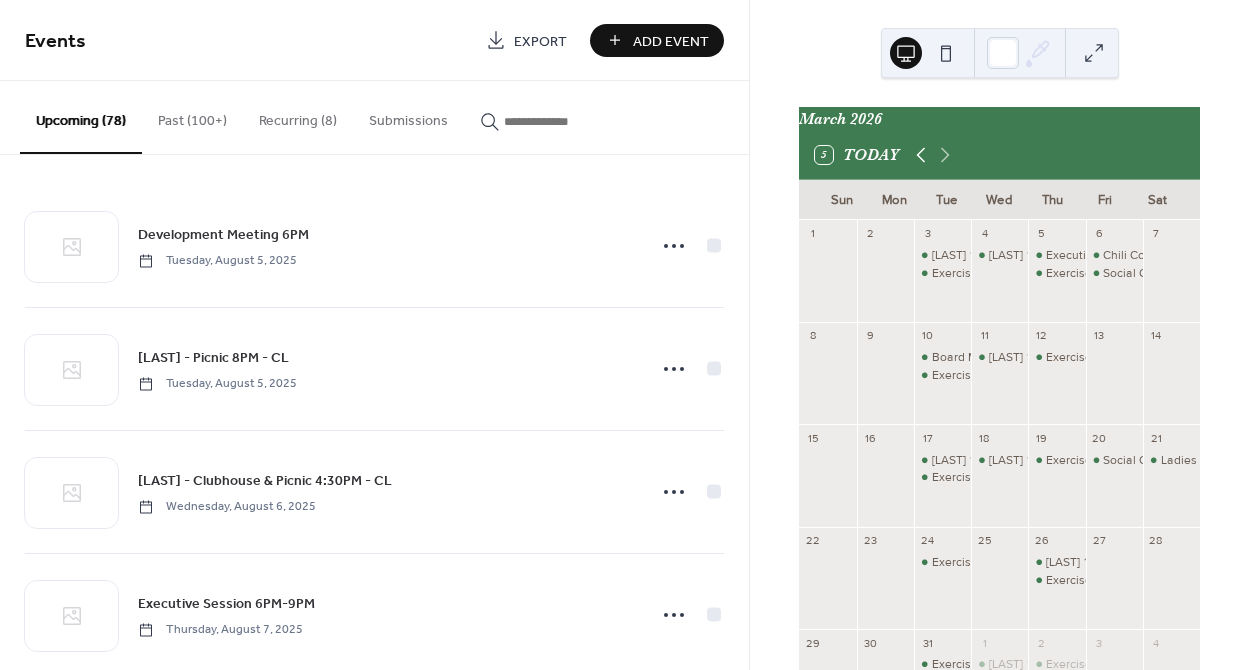 click 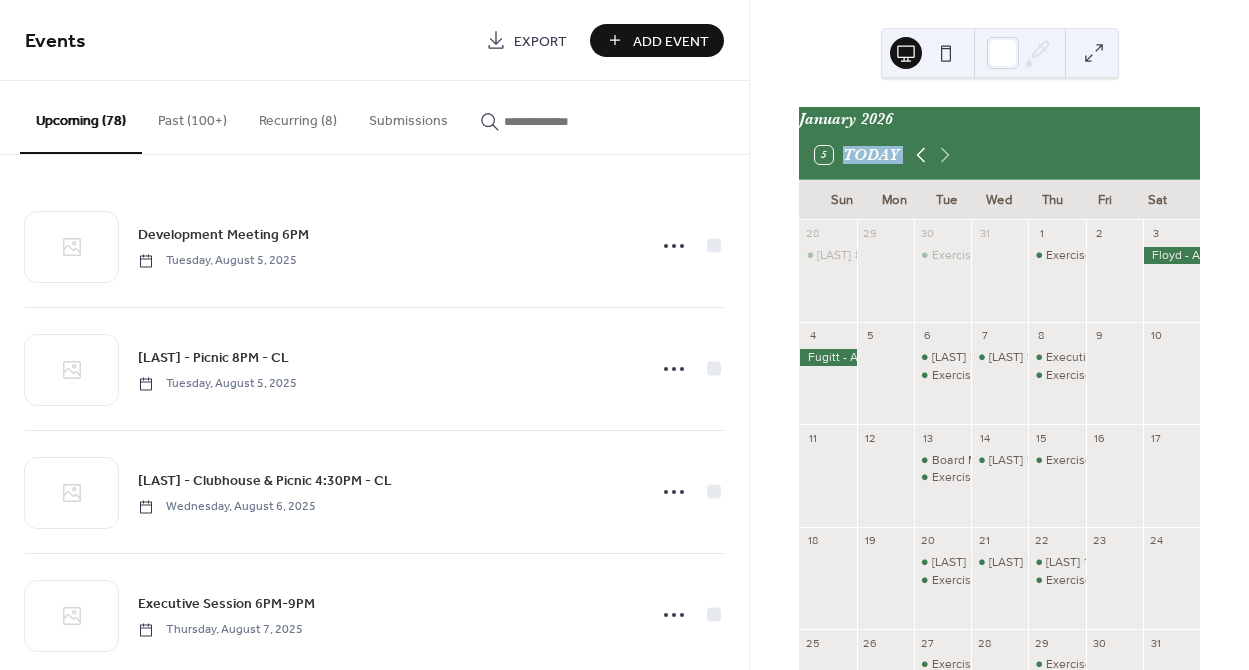 click 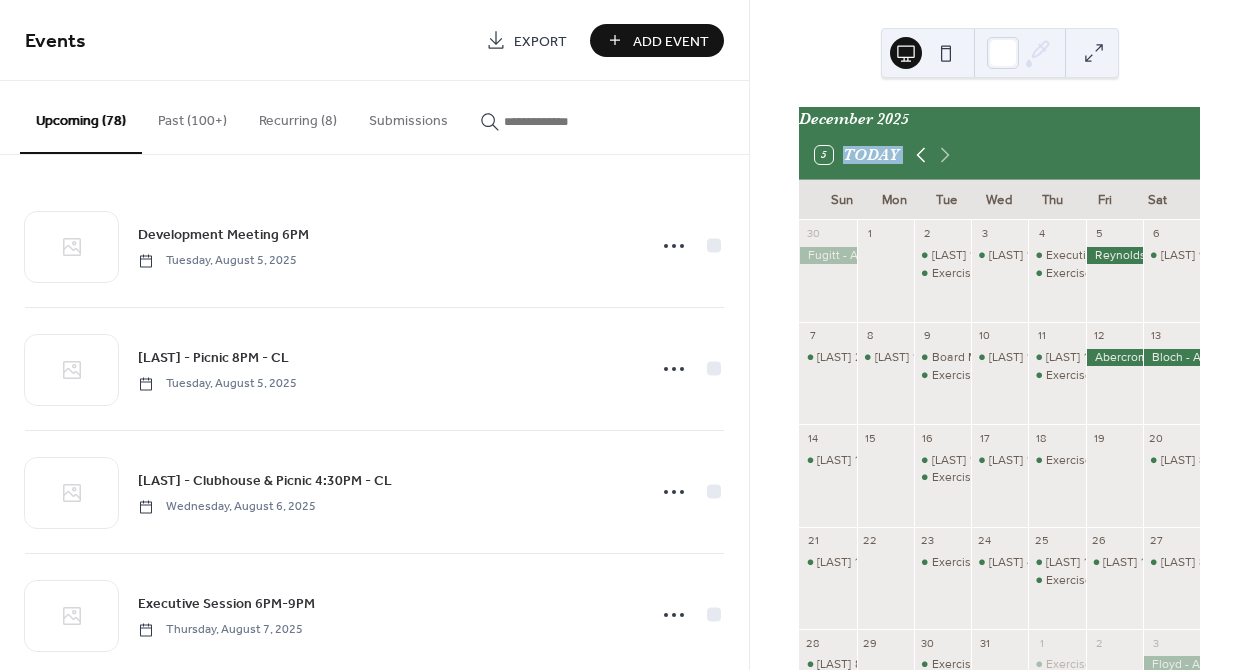 click 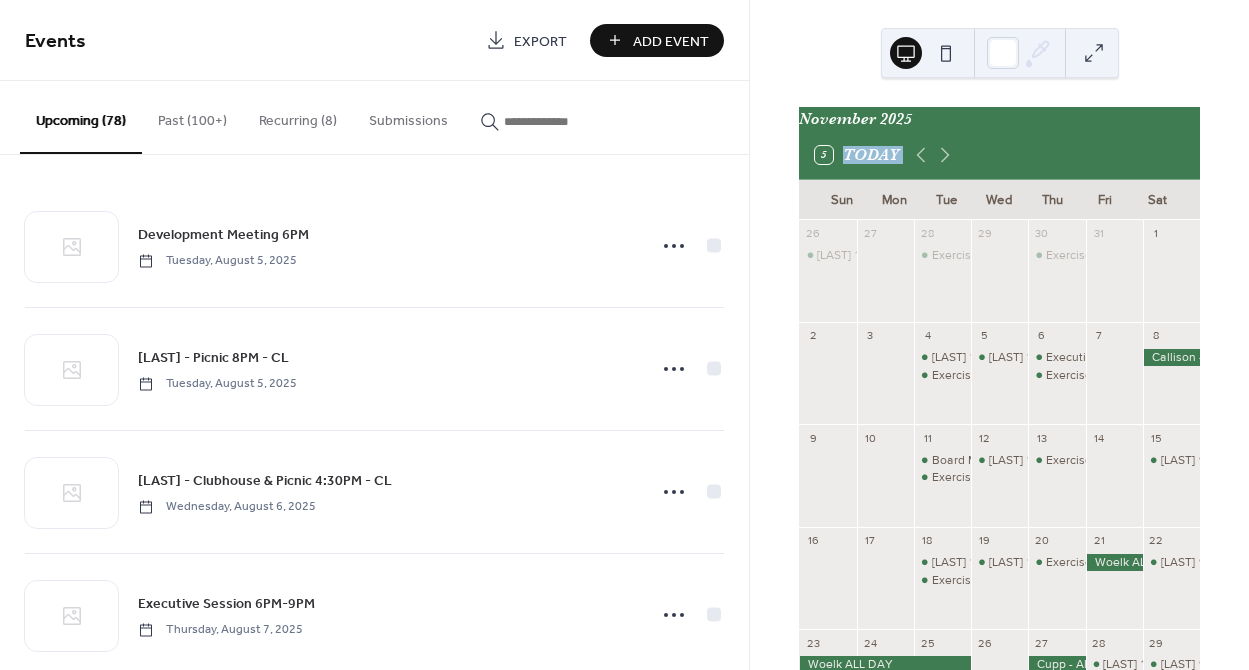 click on "Add Event" at bounding box center (671, 41) 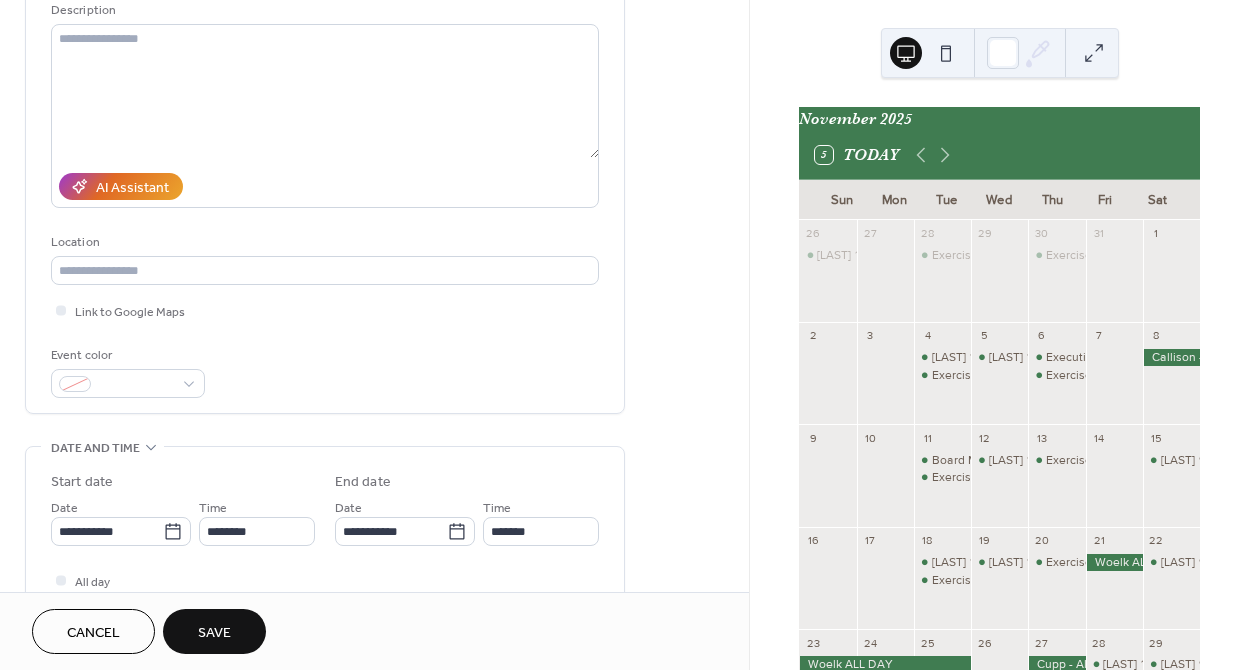 scroll, scrollTop: 297, scrollLeft: 0, axis: vertical 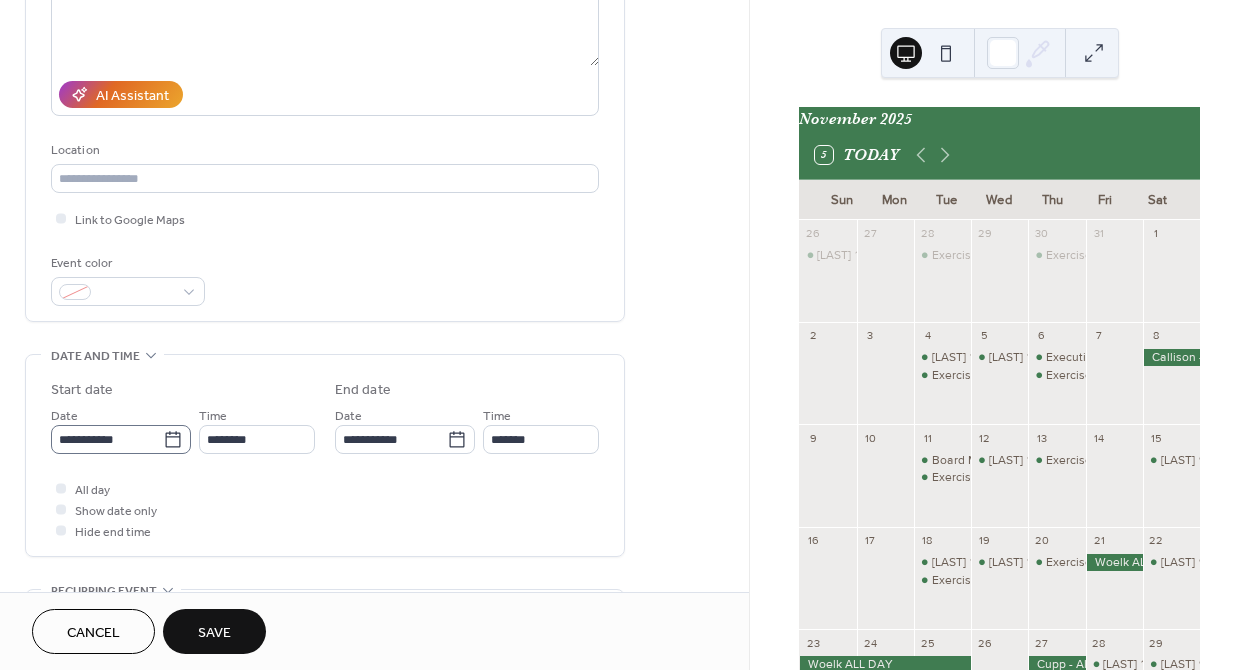 type on "**********" 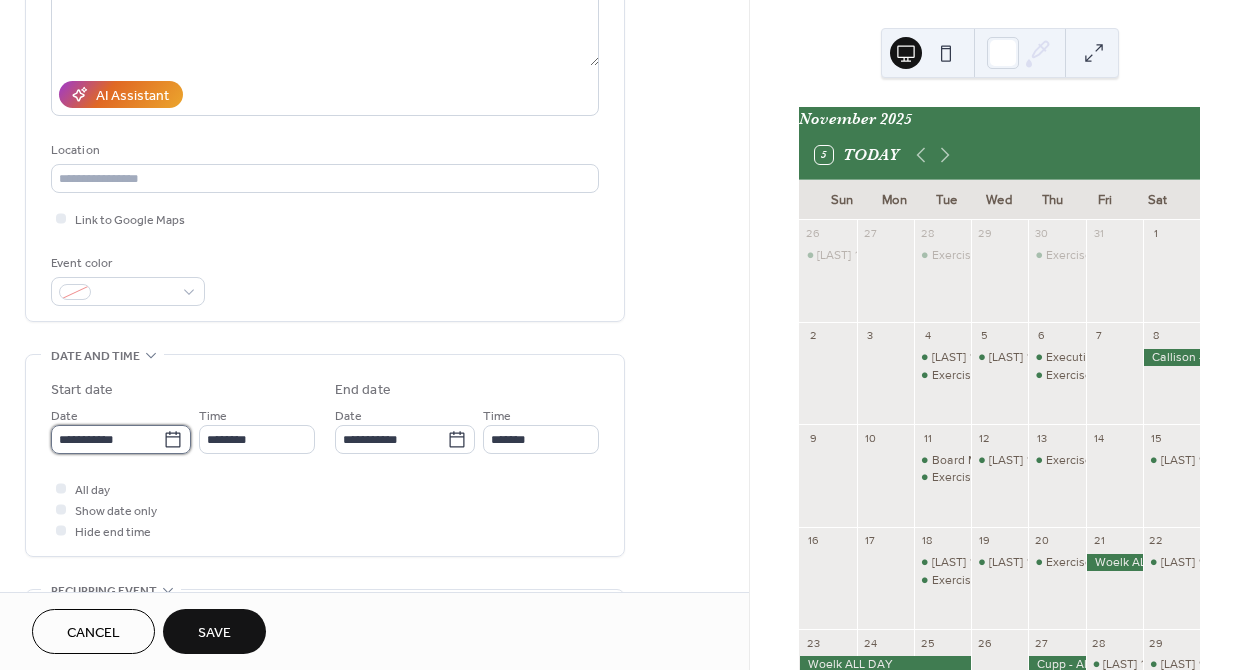 click on "**********" at bounding box center (107, 439) 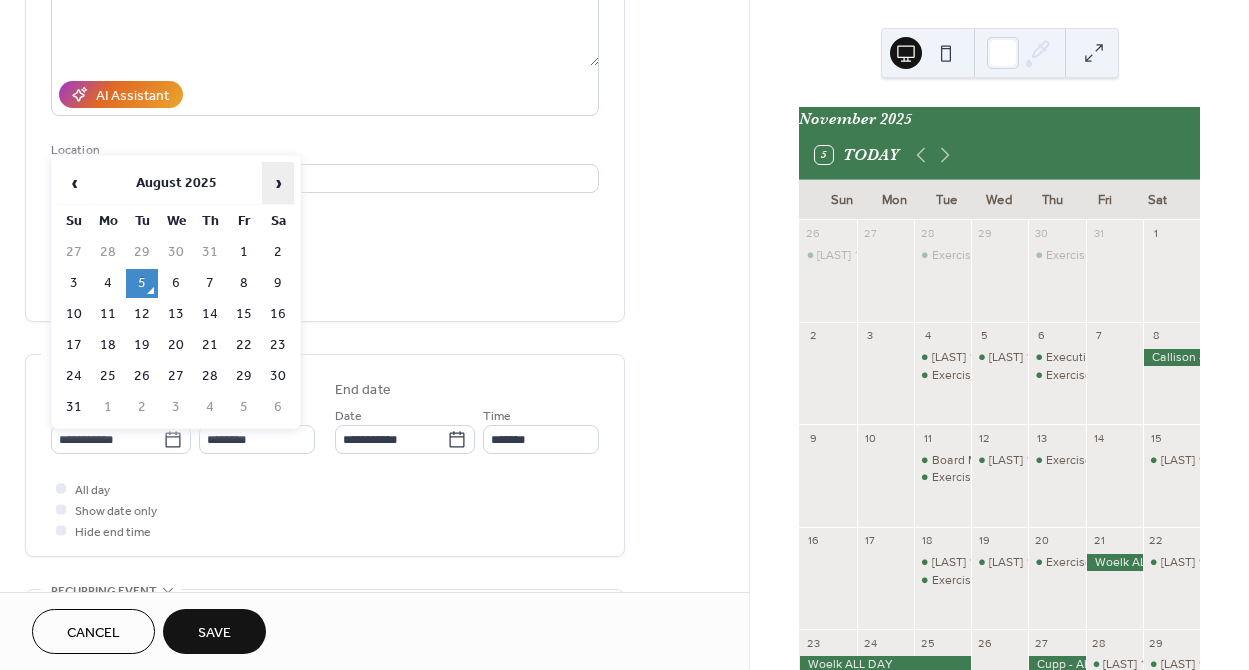 click on "›" at bounding box center (278, 183) 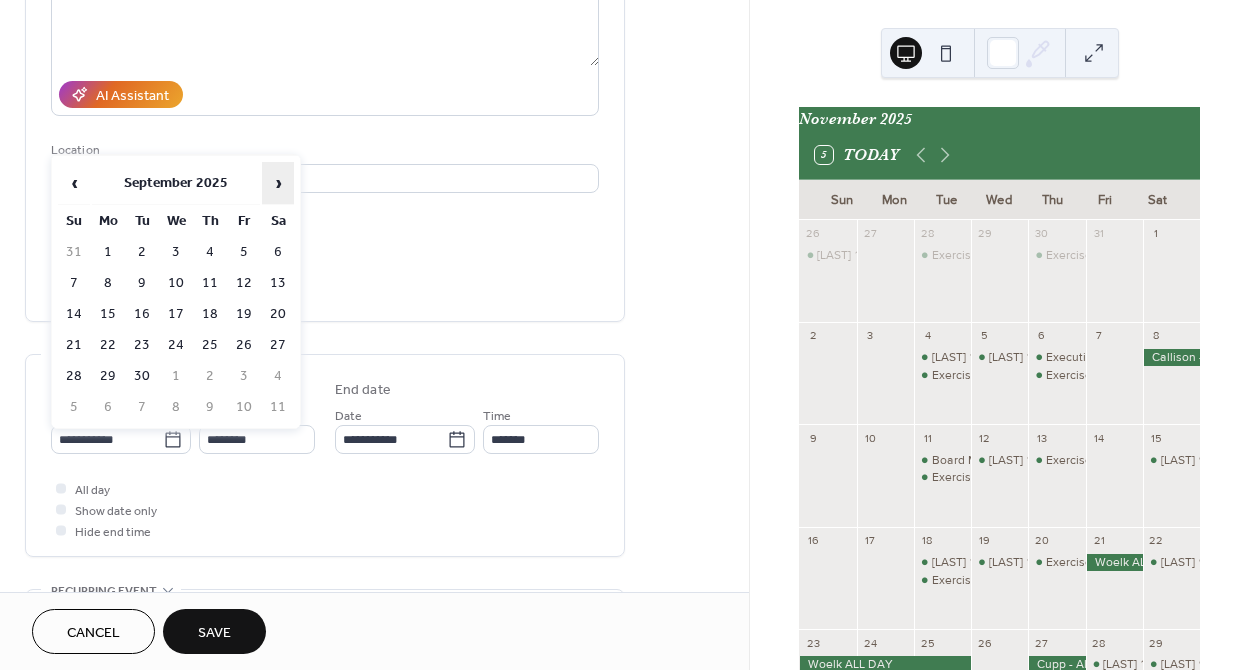 click on "›" at bounding box center [278, 183] 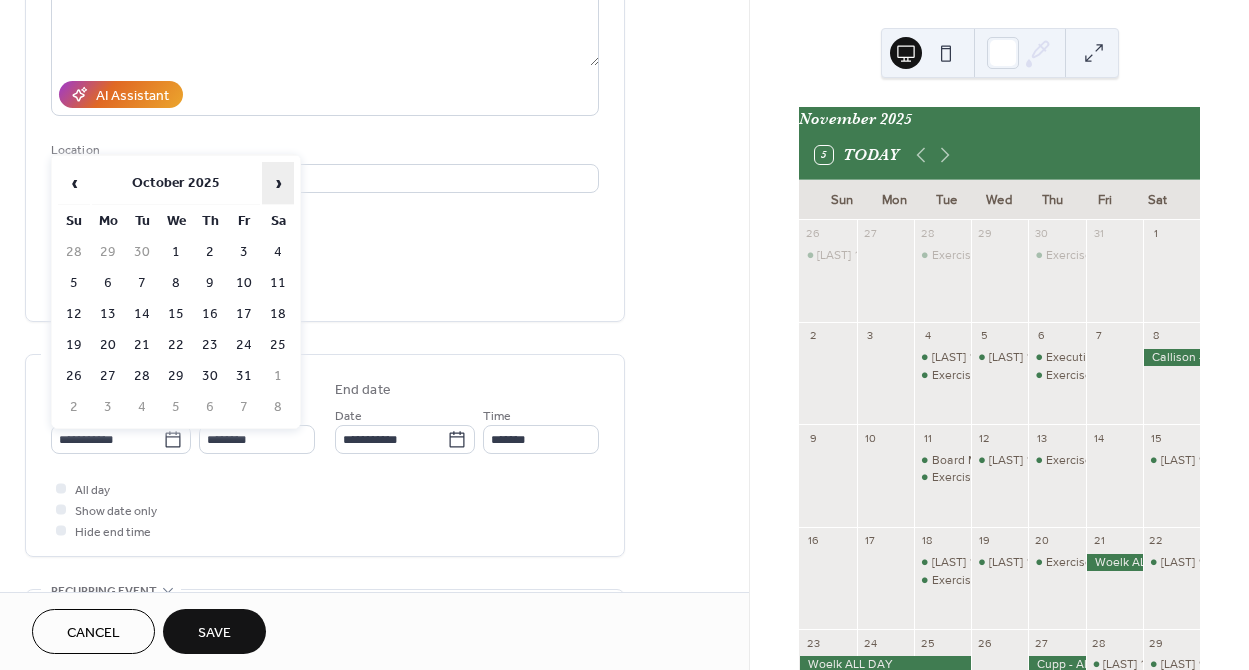 click on "›" at bounding box center (278, 183) 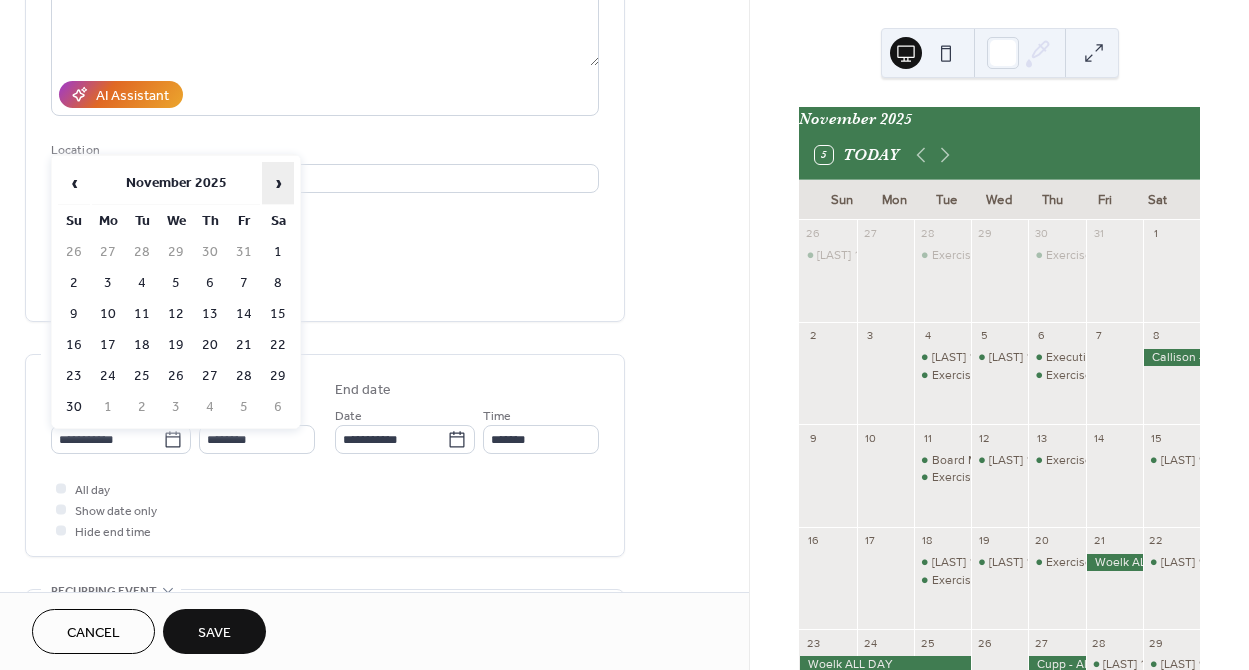 click on "›" at bounding box center [278, 183] 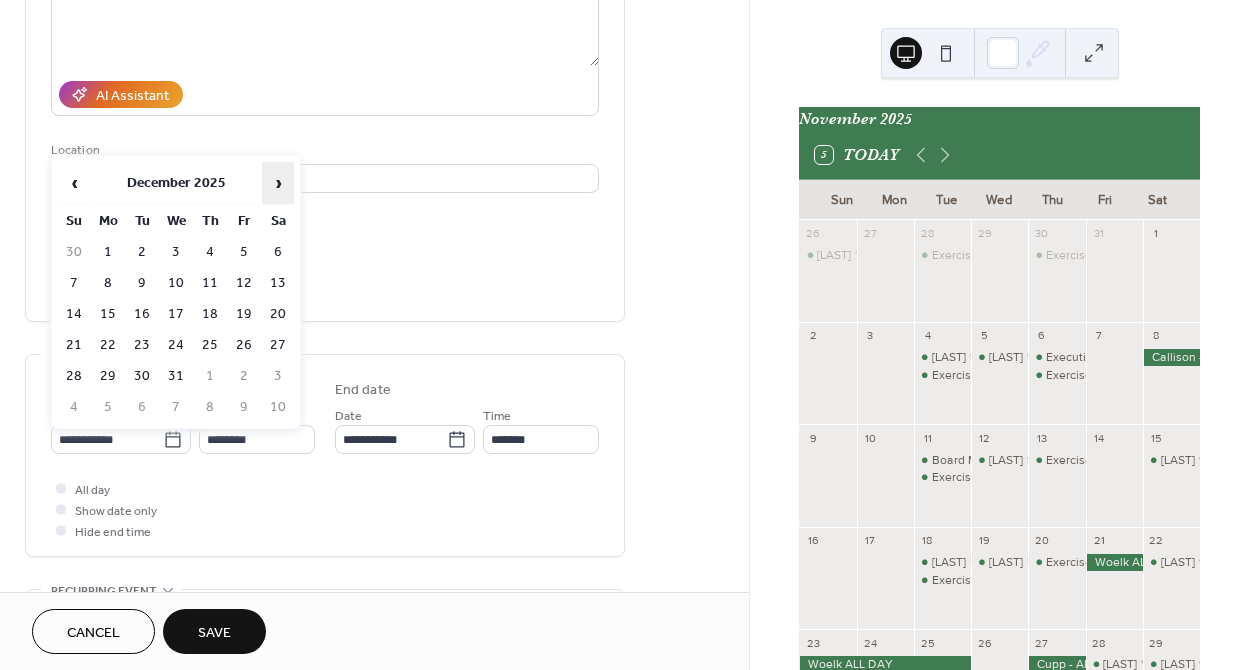 click on "›" at bounding box center (278, 183) 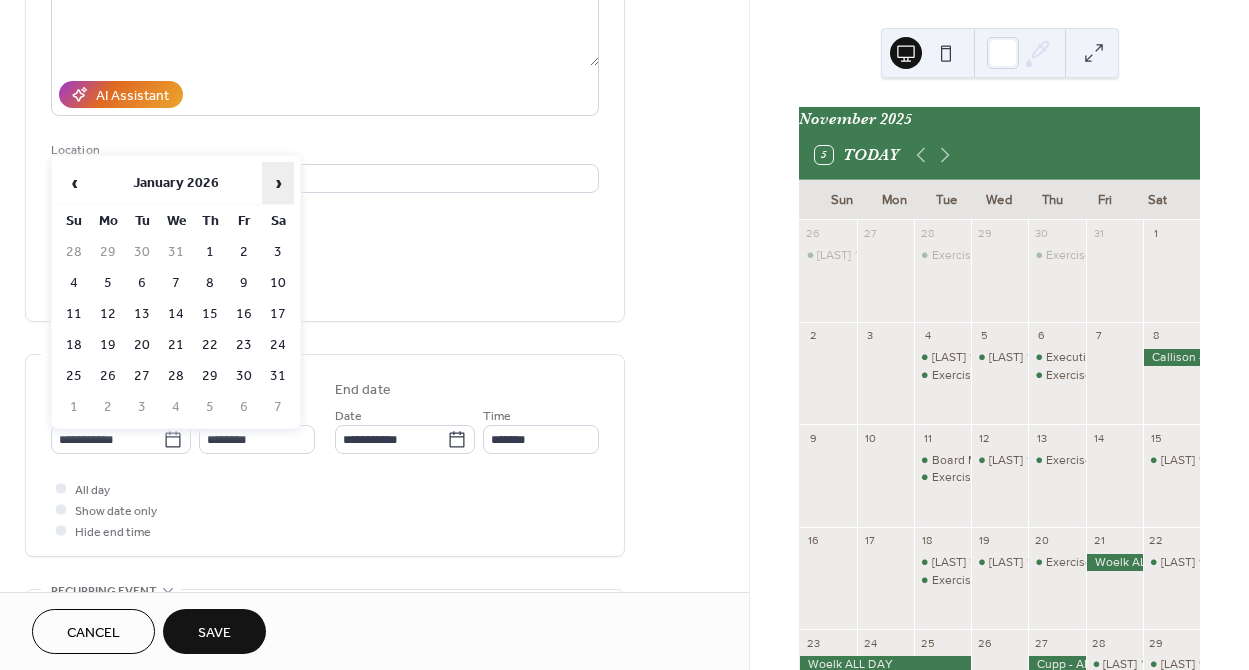click on "›" at bounding box center [278, 183] 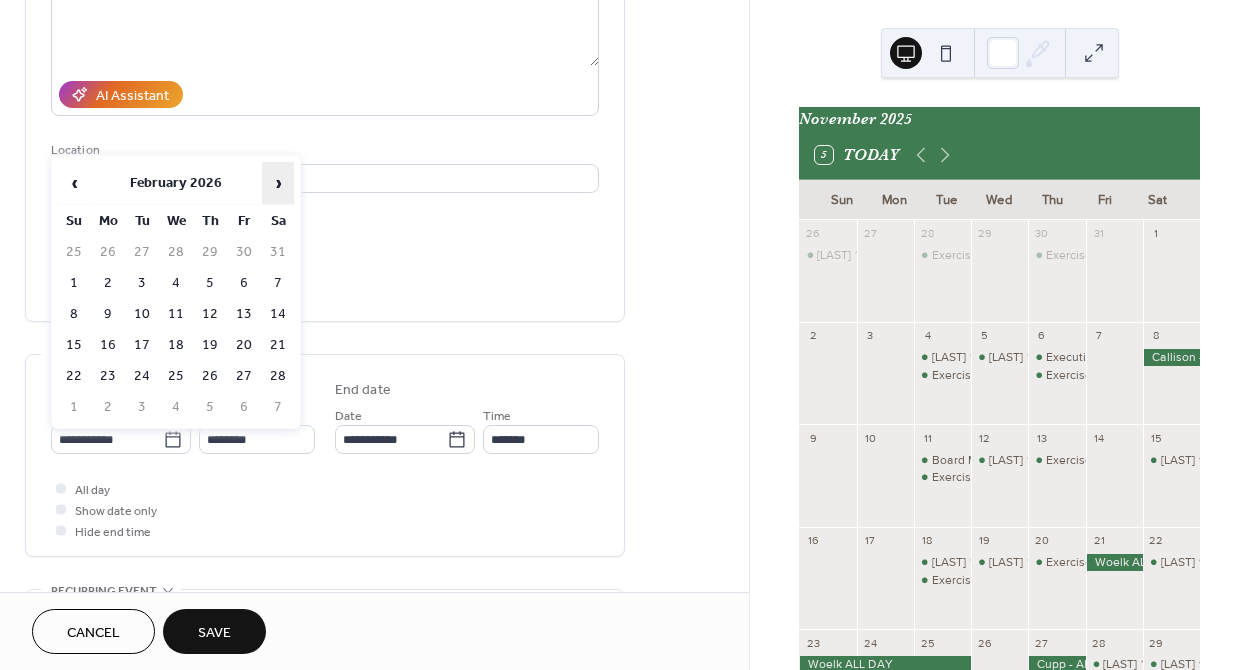 click on "›" at bounding box center [278, 183] 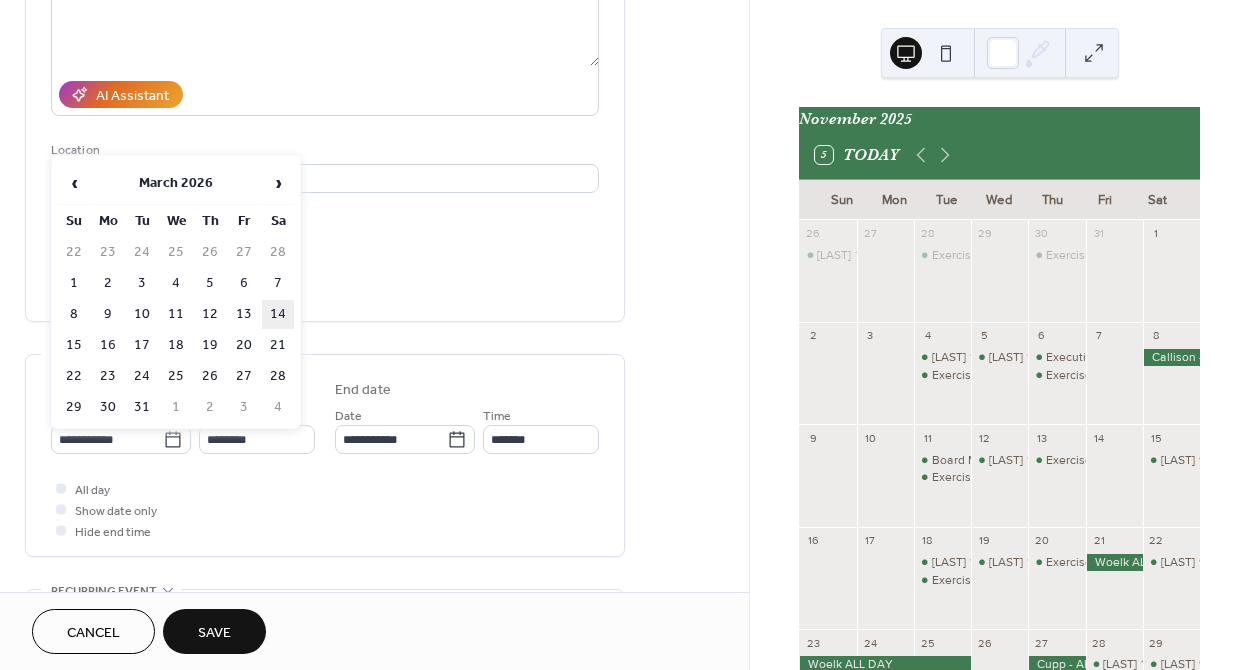click on "14" at bounding box center (278, 314) 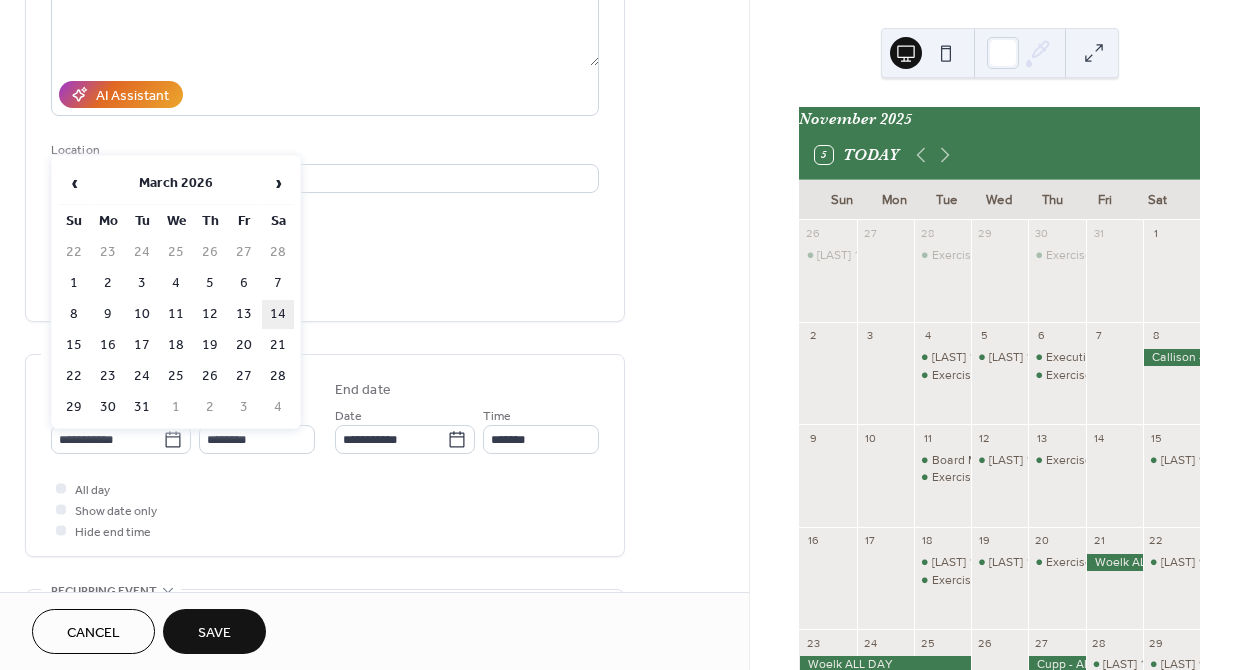type on "**********" 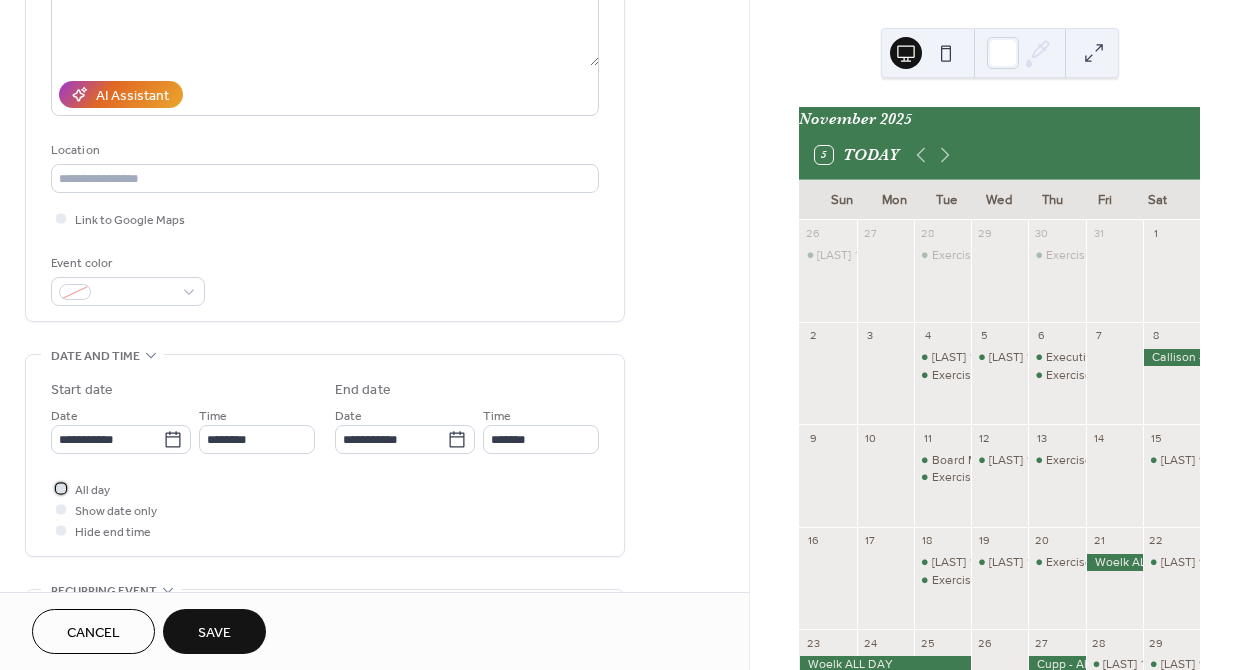 click at bounding box center [61, 488] 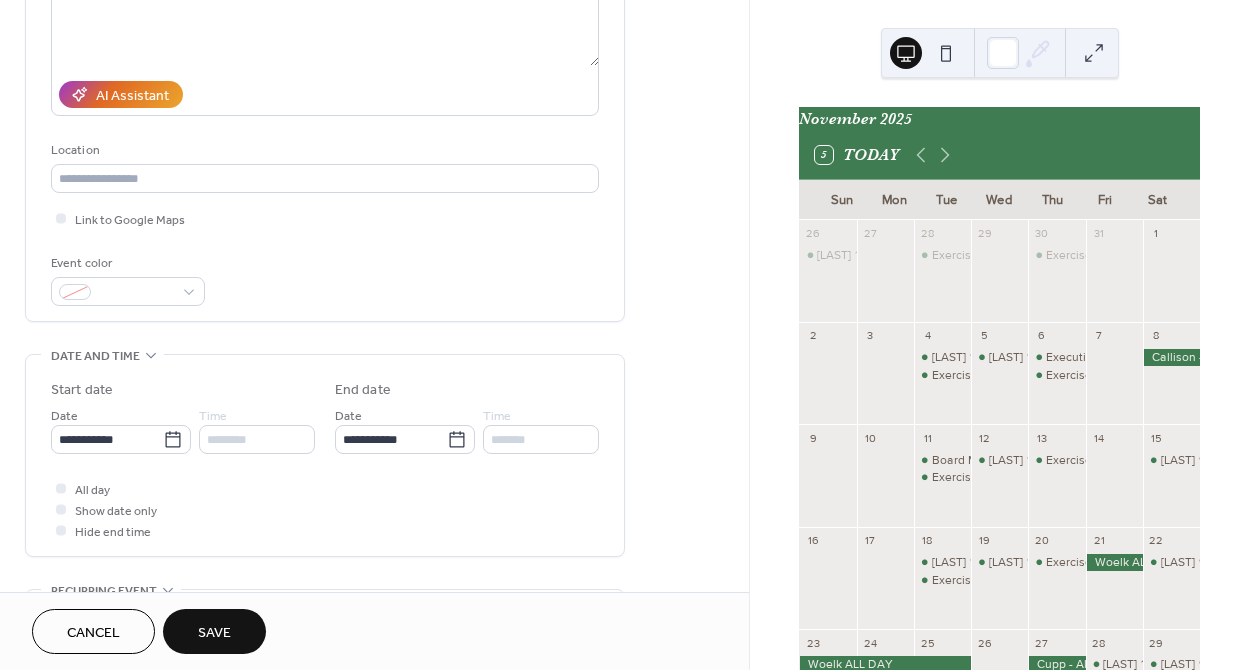 click on "Save" at bounding box center [214, 631] 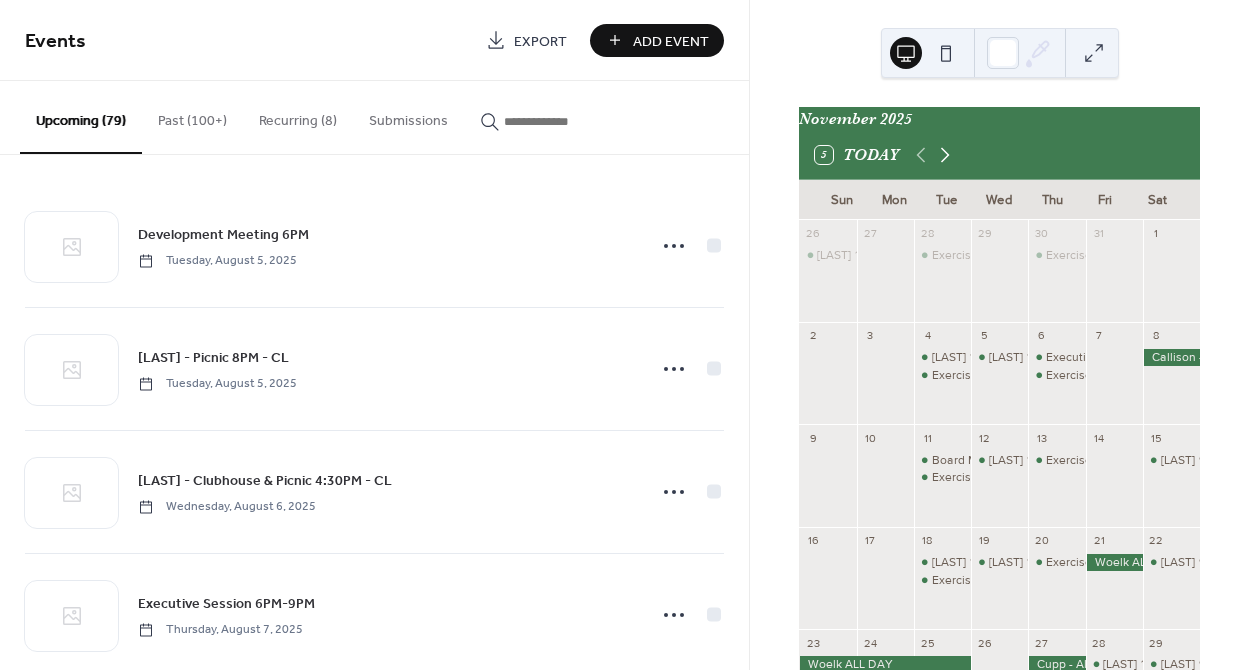 click 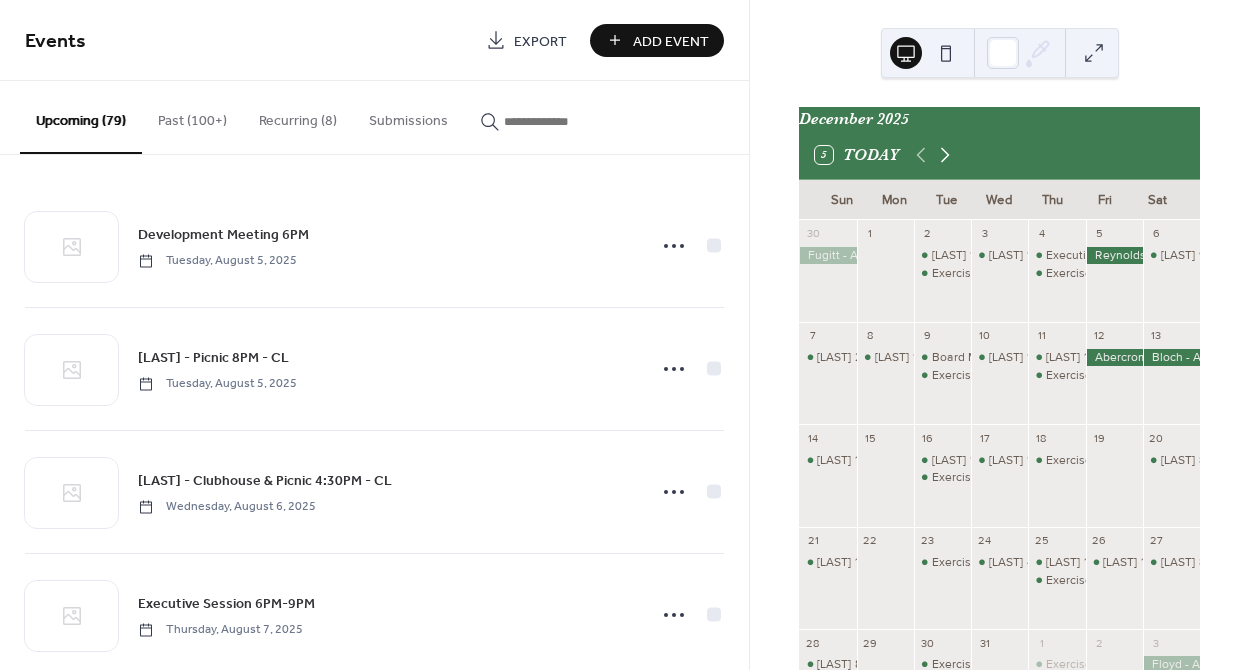 click 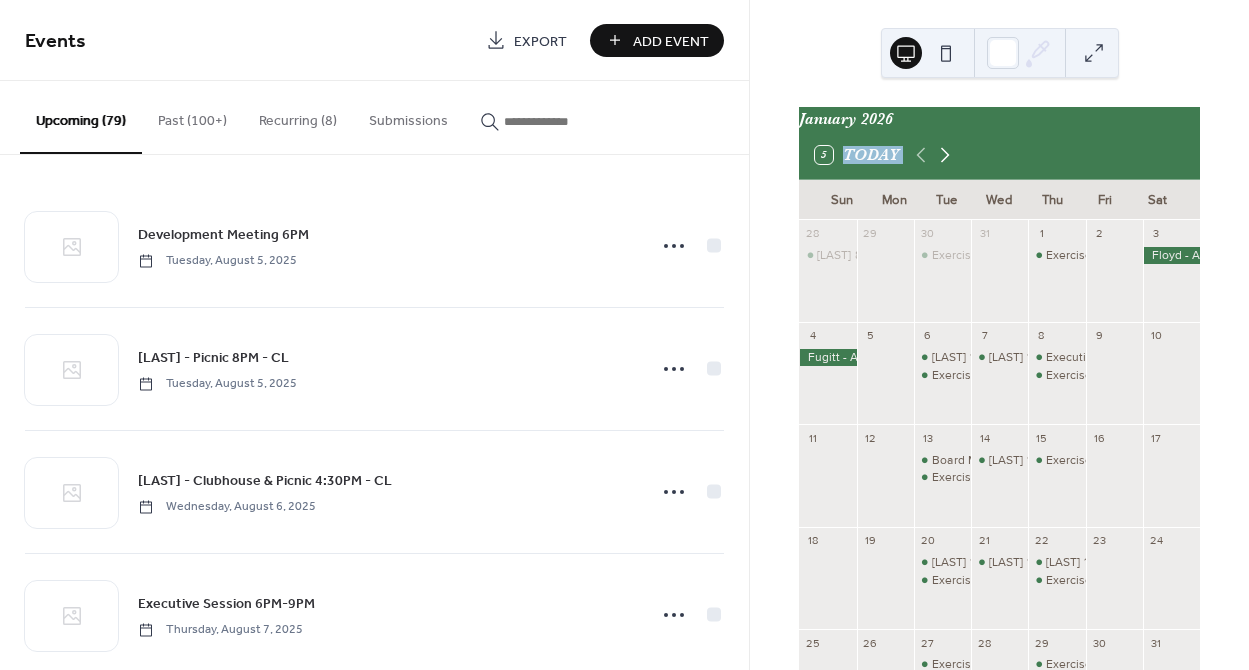 click 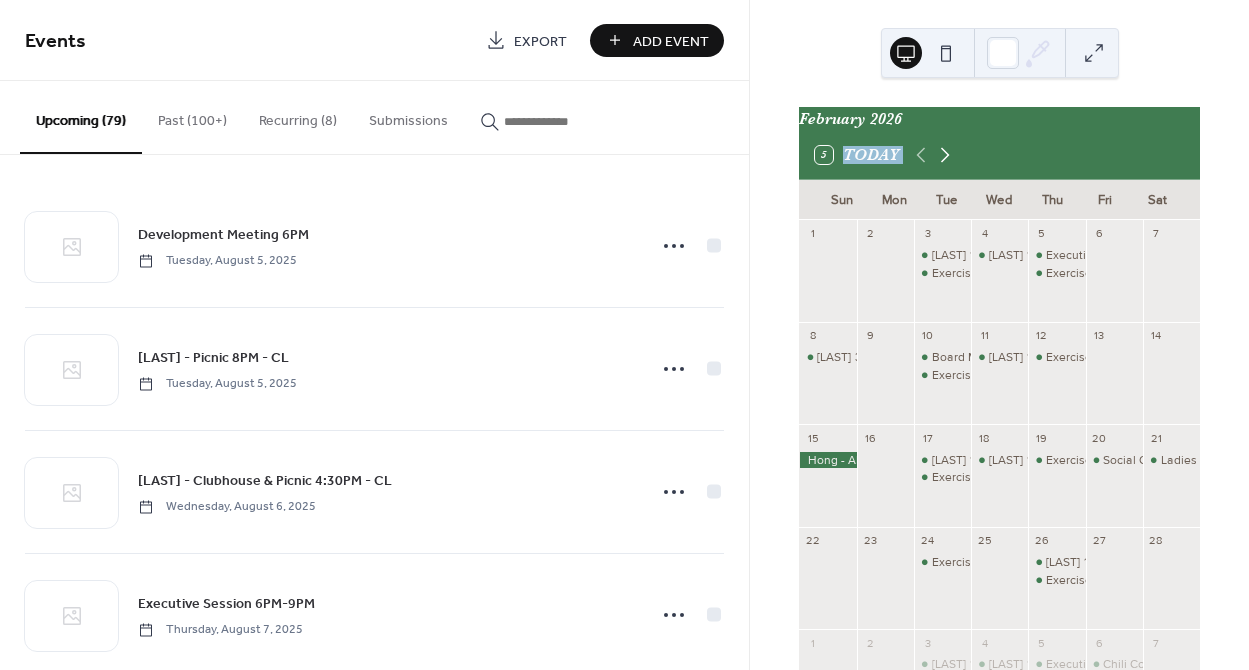 click 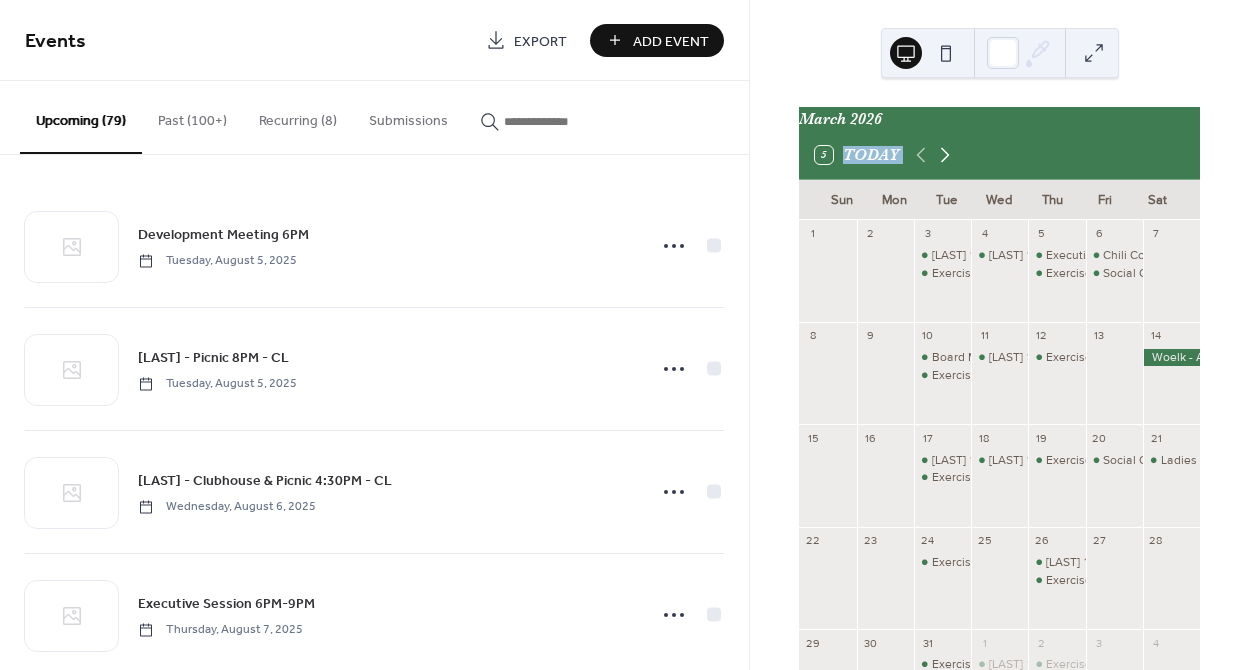 click 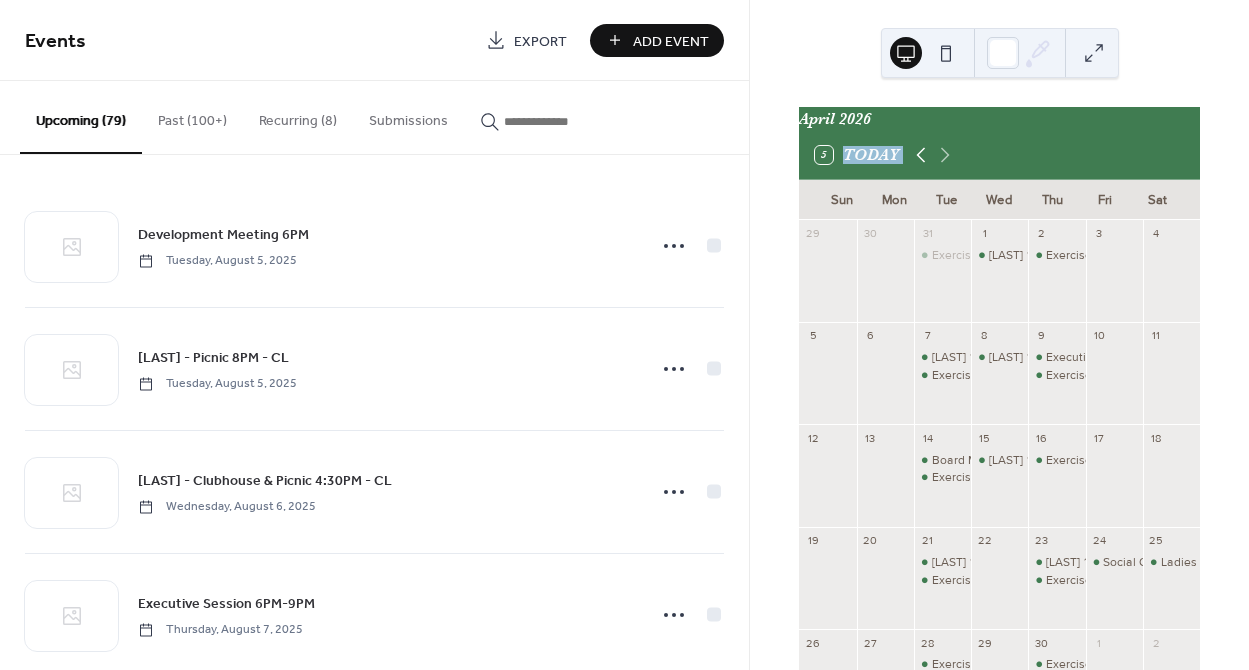 click 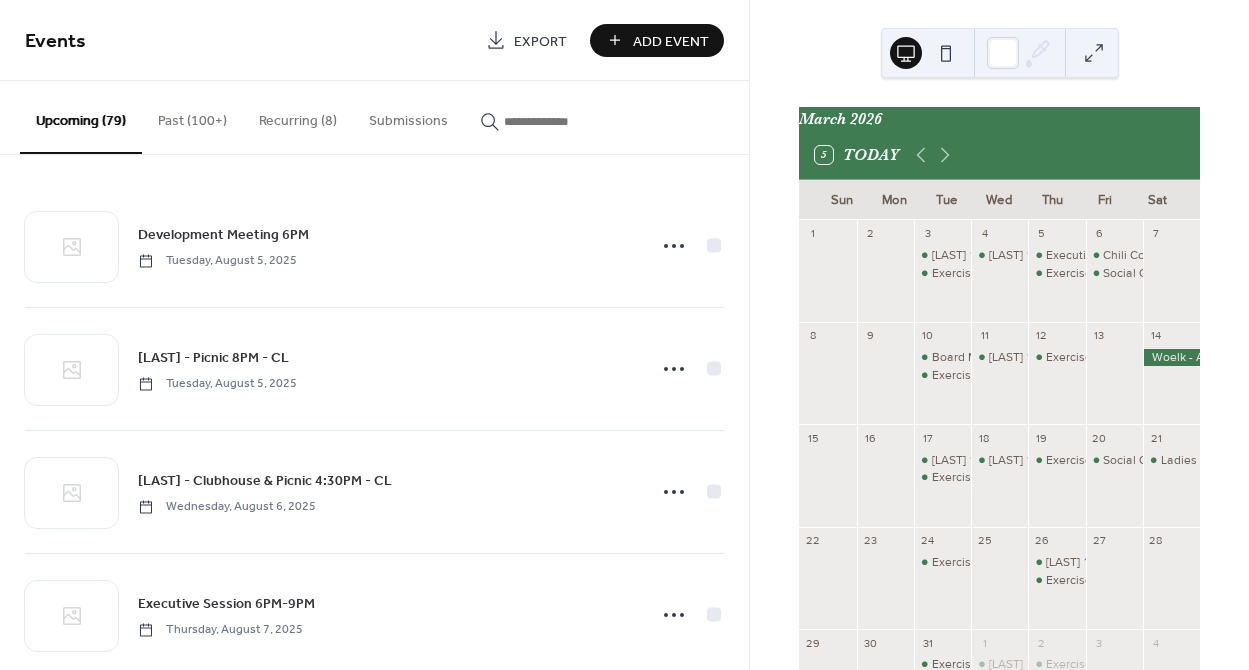 click on "Upcoming (79) Past (100+) Recurring (8) Submissions" at bounding box center (374, 118) 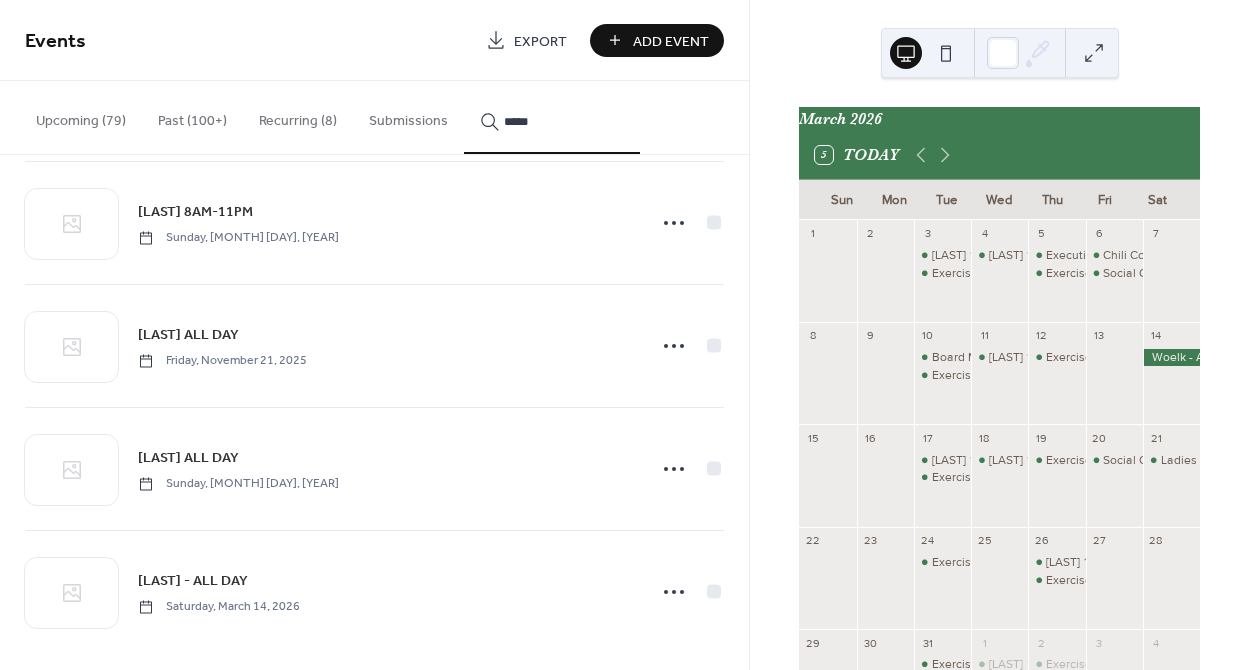 scroll, scrollTop: 2725, scrollLeft: 0, axis: vertical 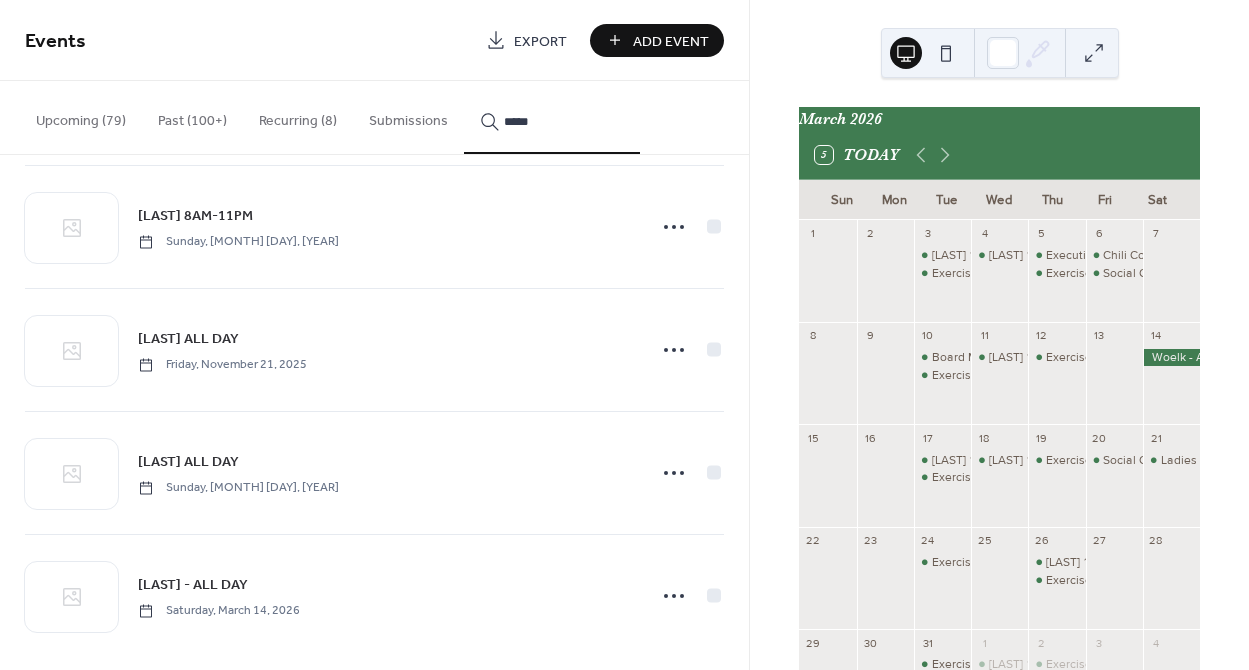 type on "*****" 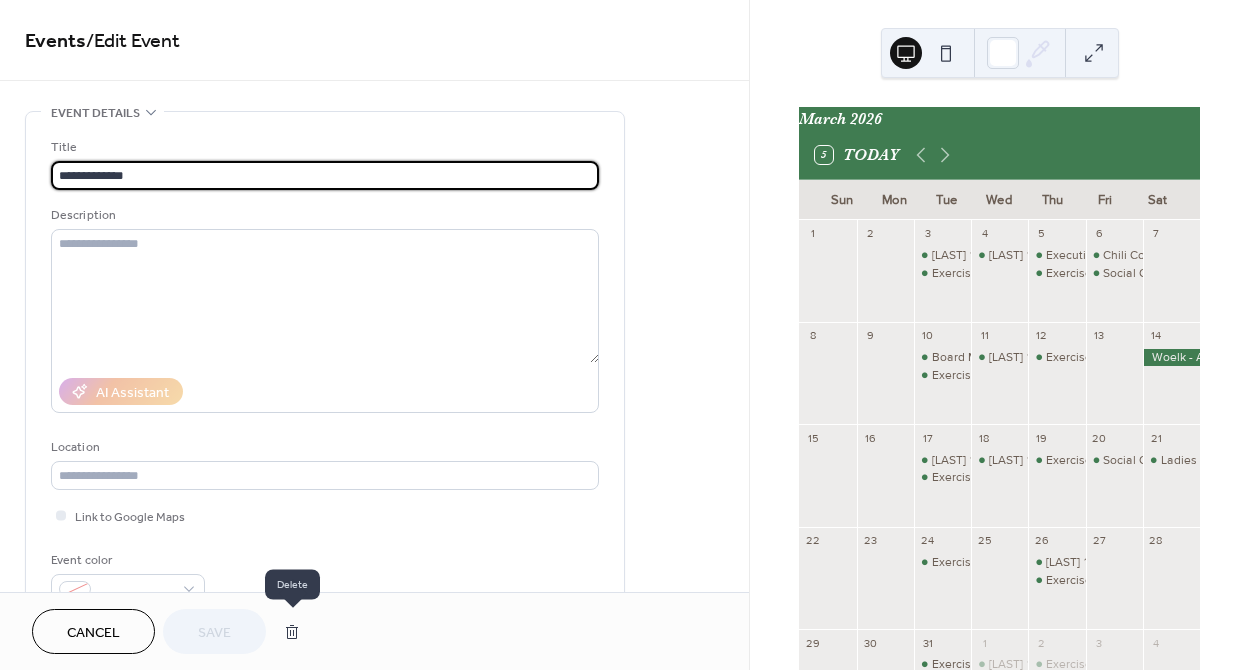 click at bounding box center [292, 632] 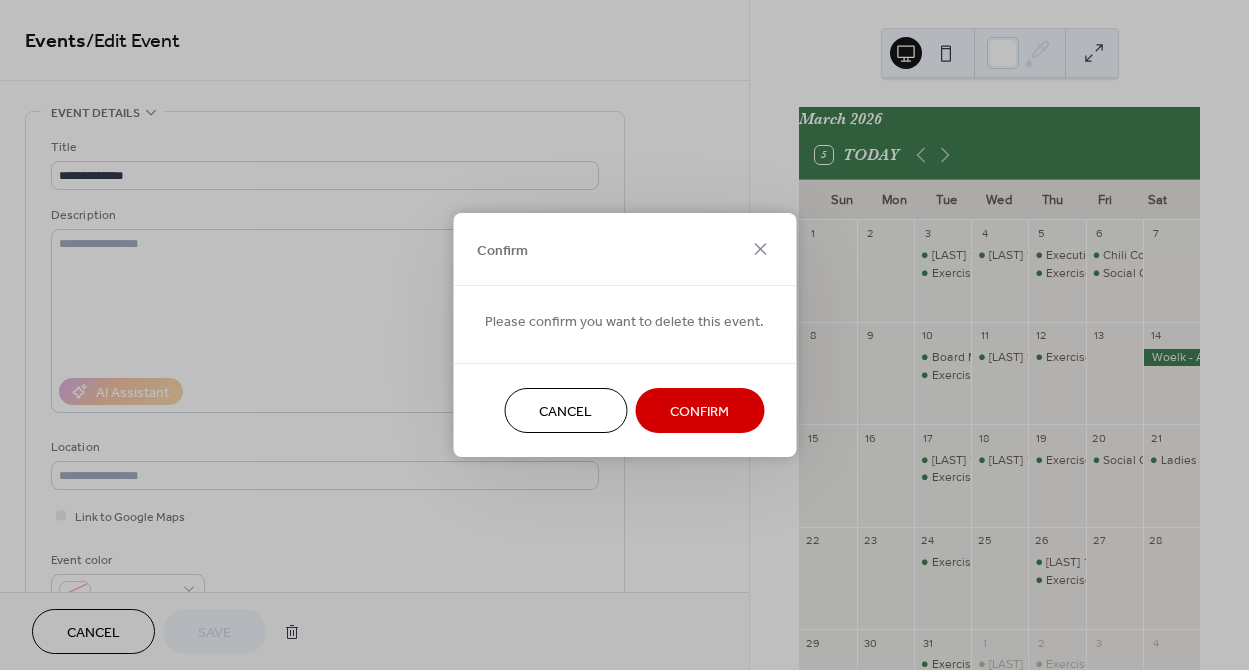 click on "Confirm" at bounding box center [699, 412] 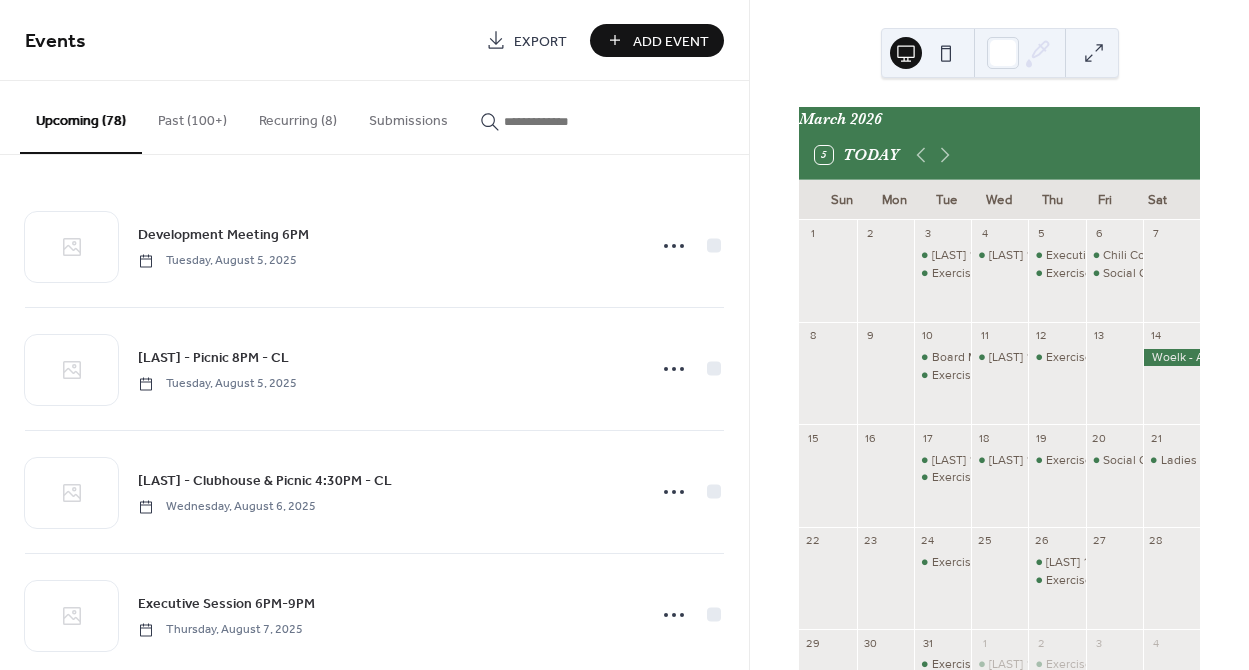 click at bounding box center [564, 121] 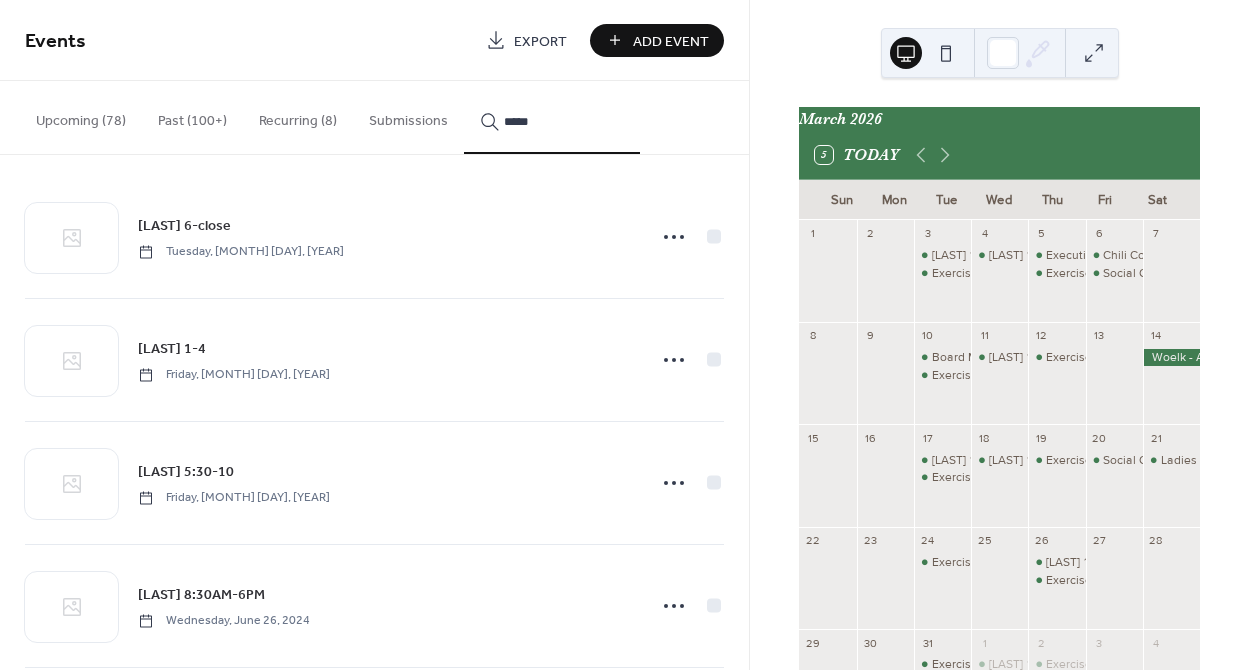 scroll, scrollTop: 407, scrollLeft: 0, axis: vertical 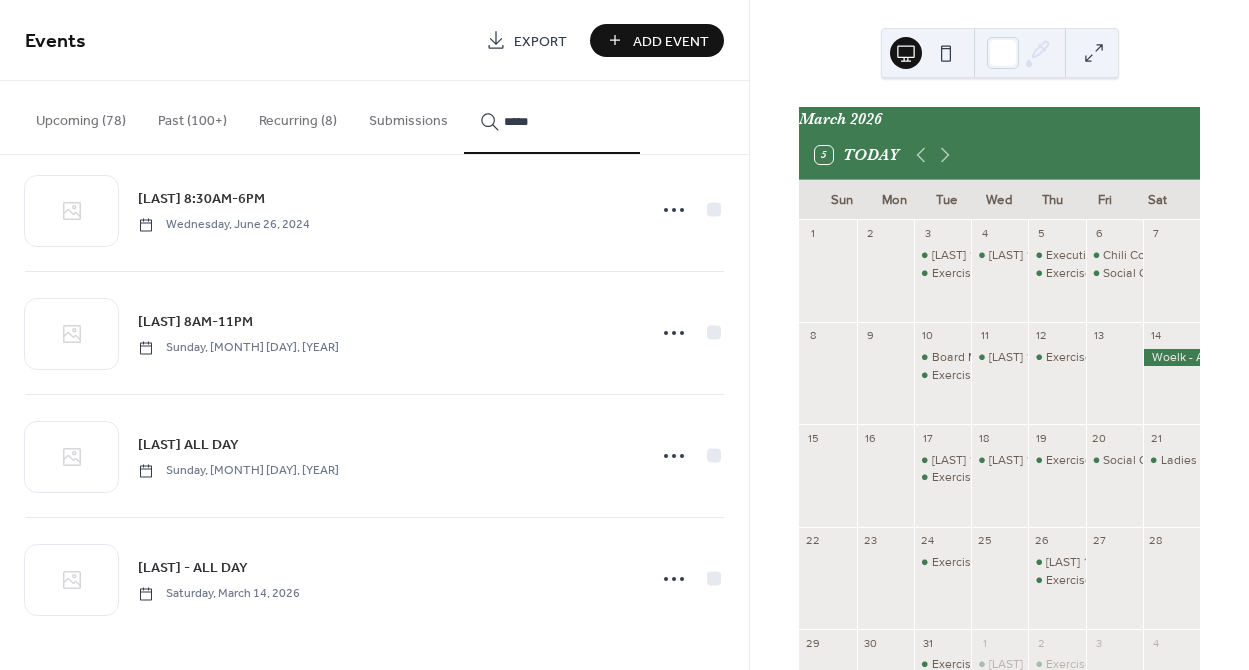 type on "*****" 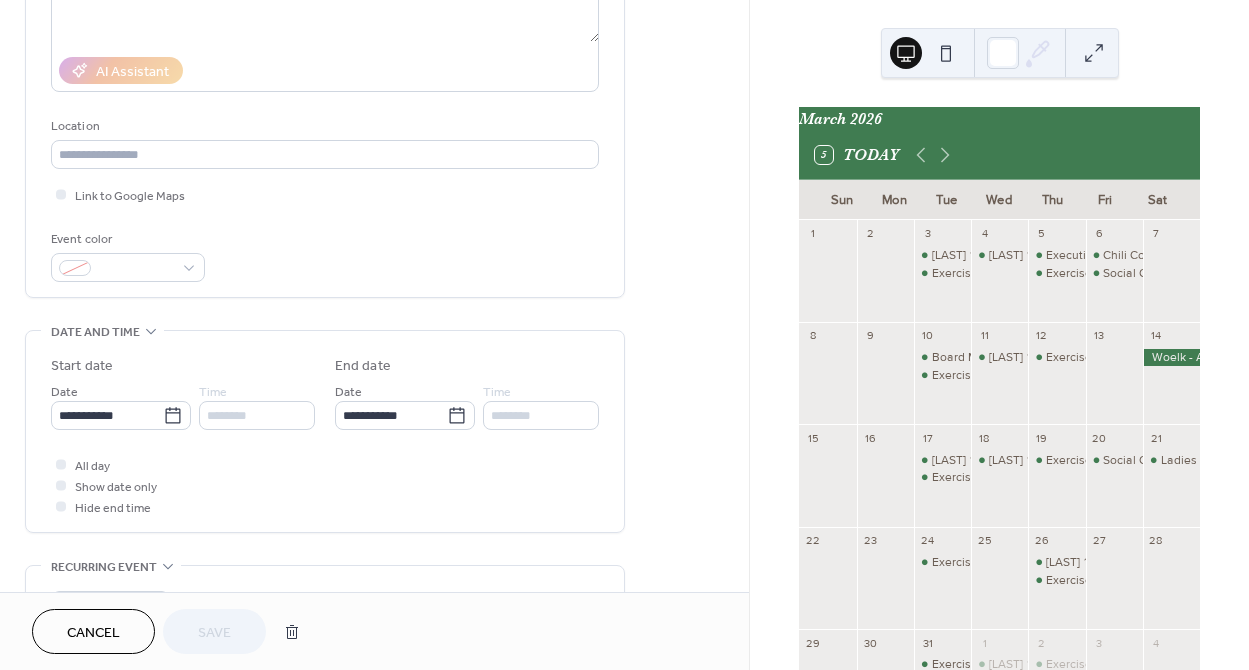scroll, scrollTop: 372, scrollLeft: 0, axis: vertical 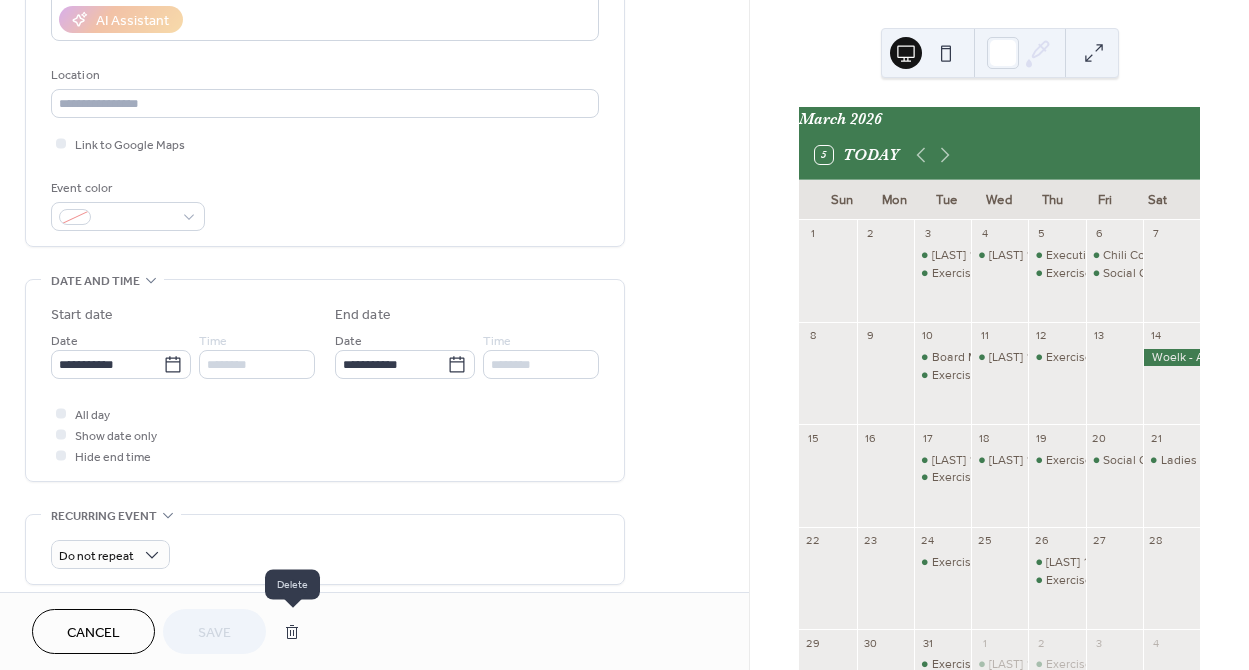 click at bounding box center (292, 632) 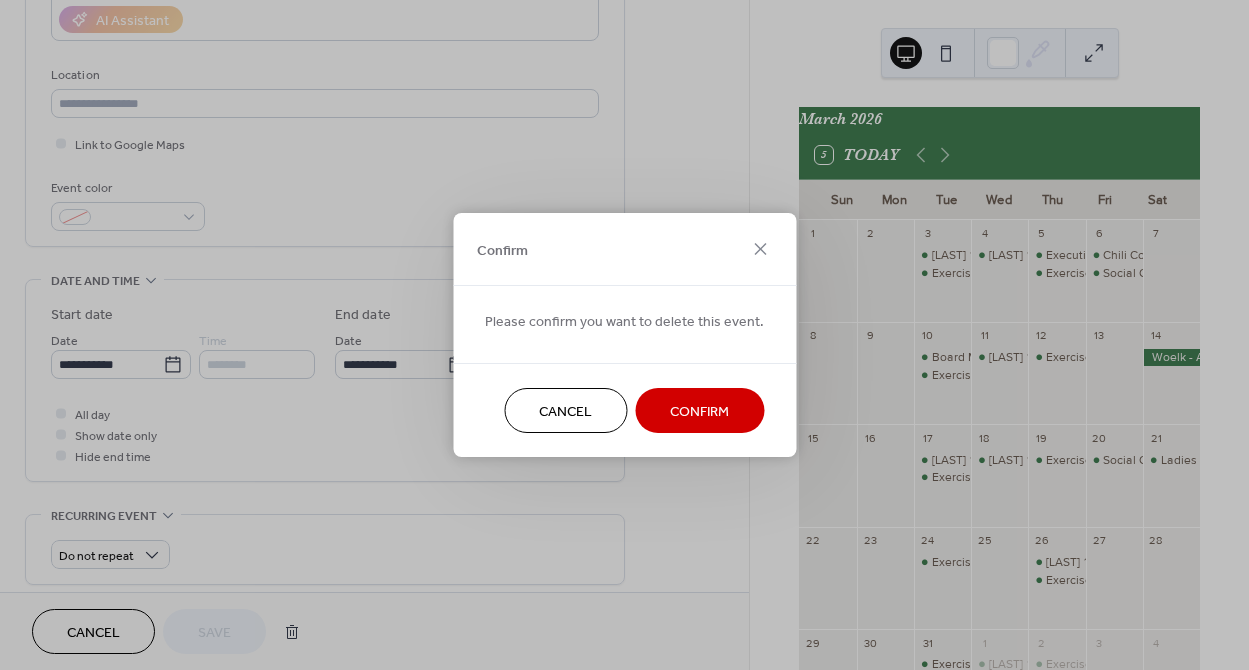 click on "Confirm" at bounding box center (699, 412) 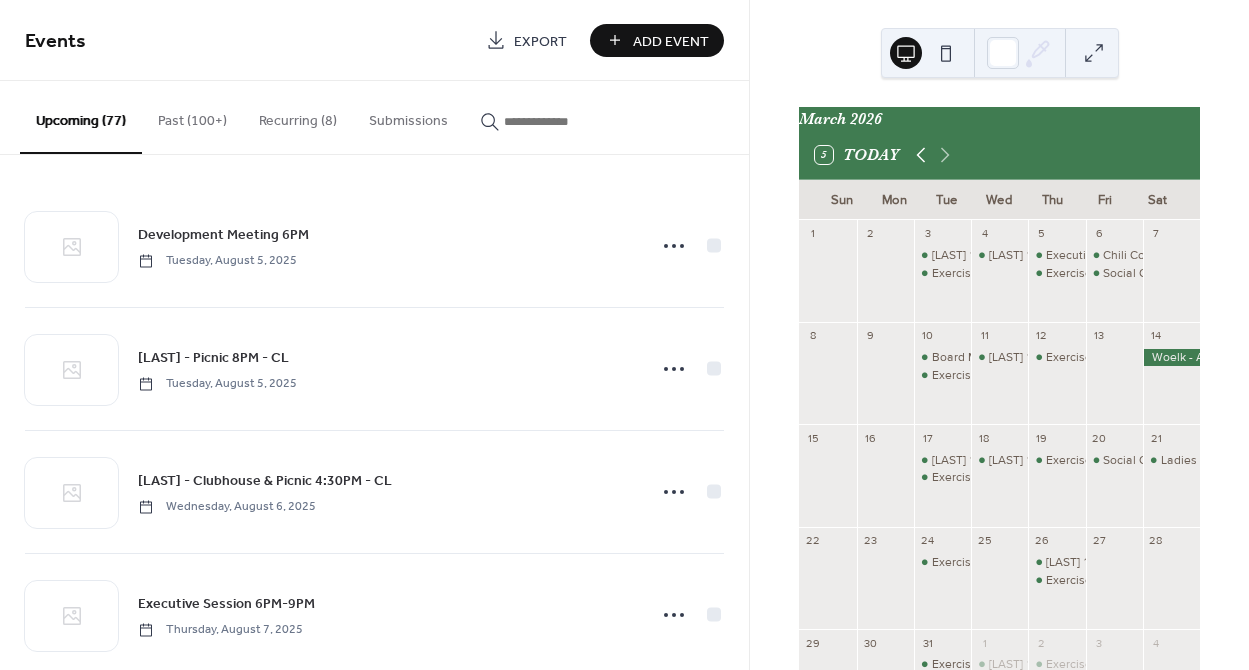 click 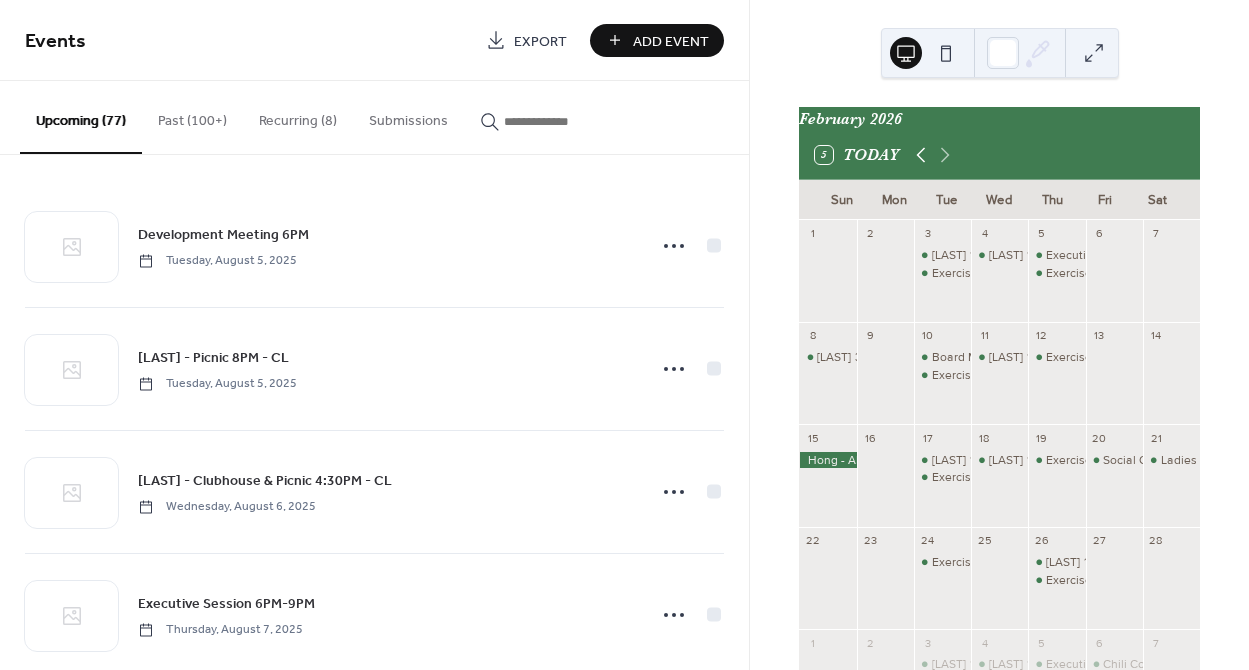 click 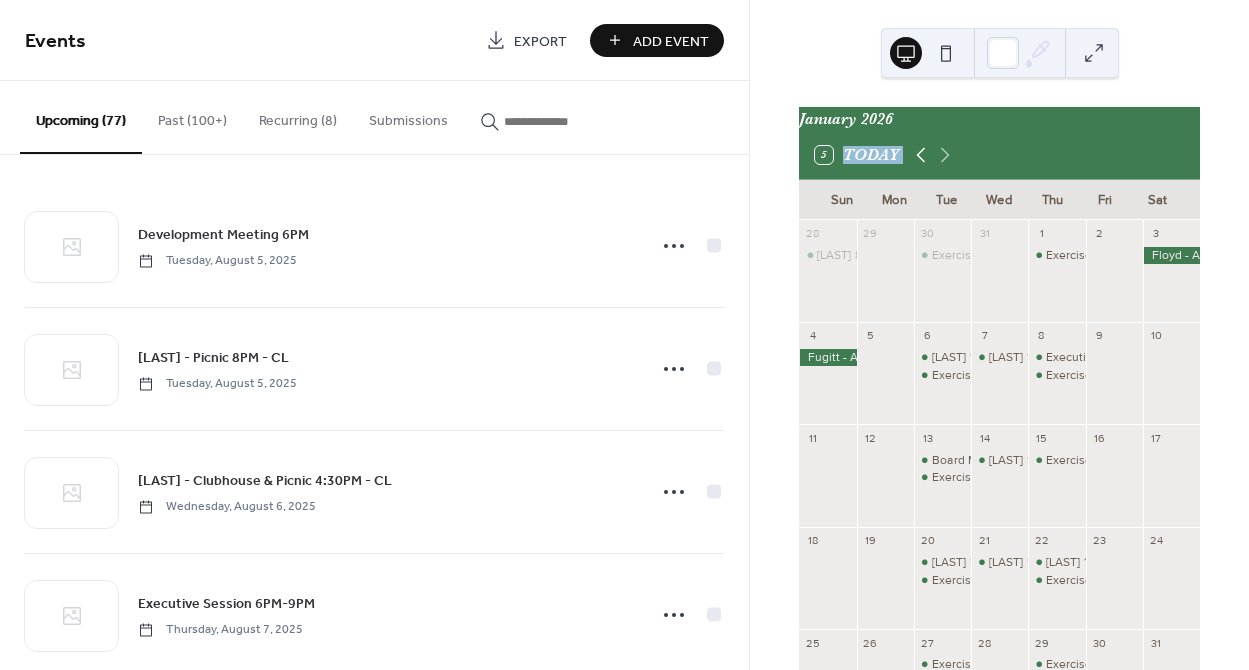 click 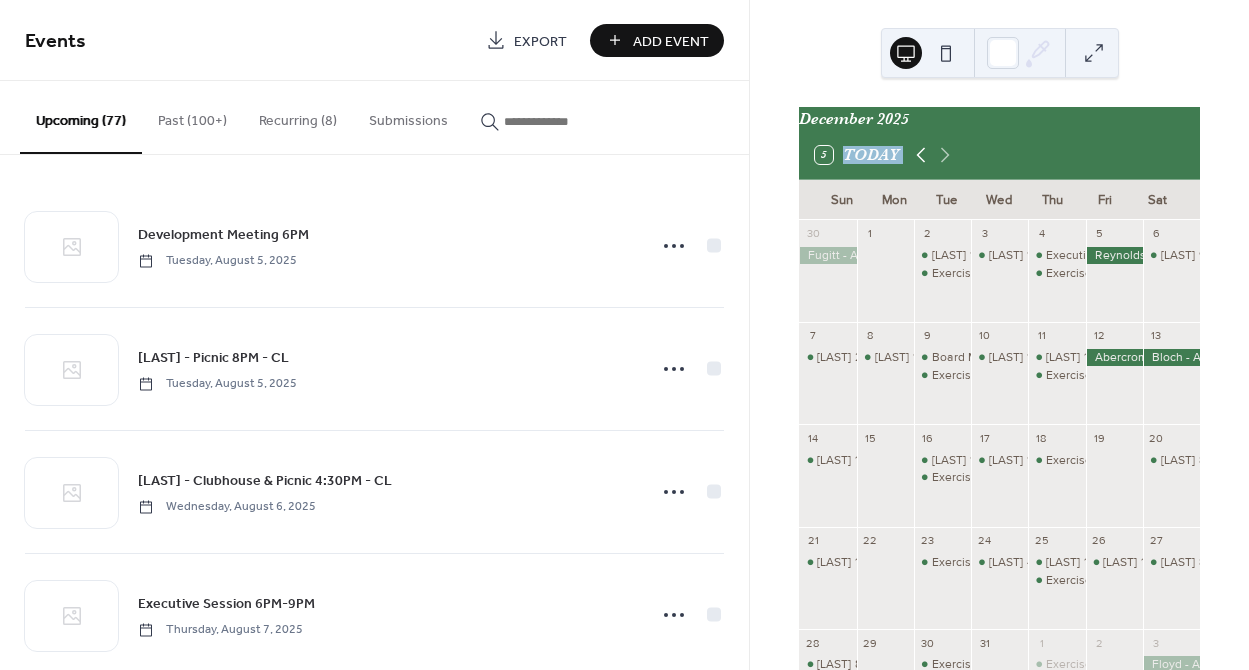 click 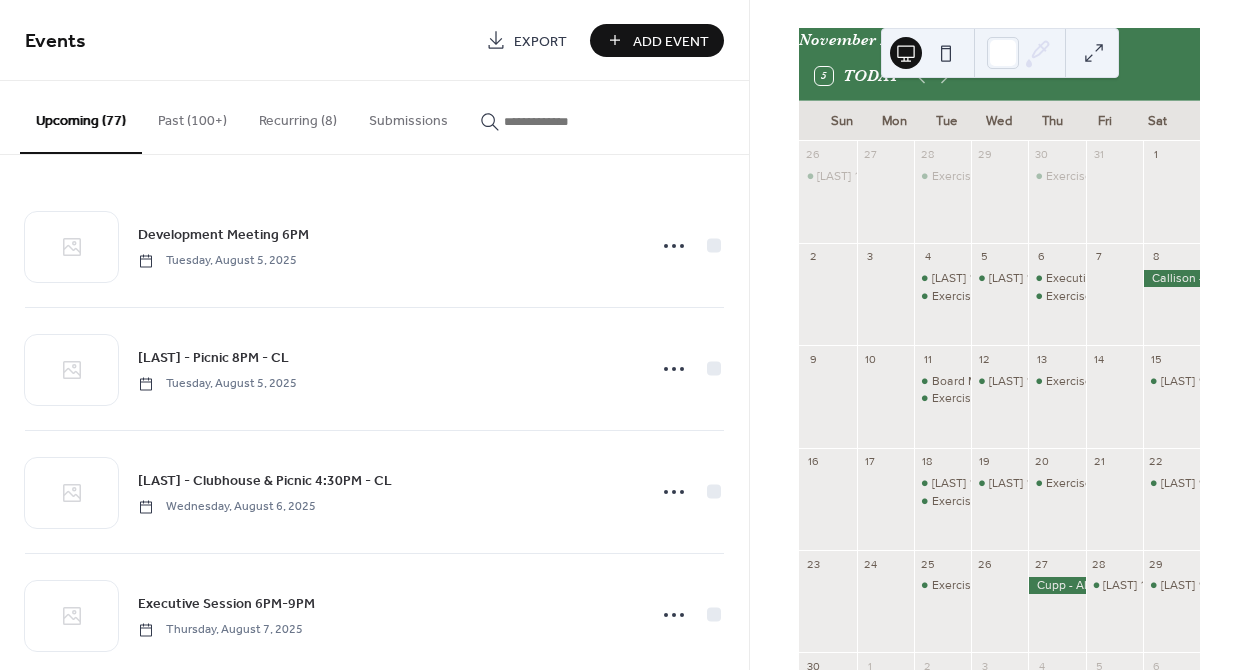 scroll, scrollTop: 170, scrollLeft: 0, axis: vertical 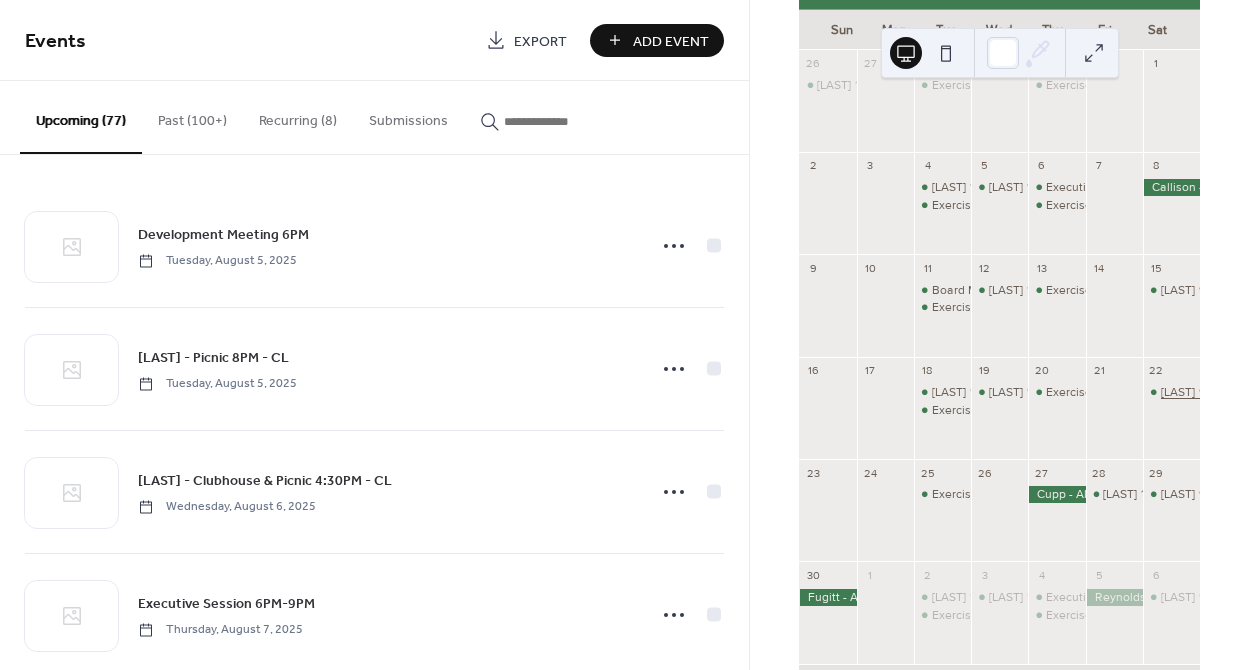 click on "[LAST] 9AM-10PM" at bounding box center (1209, 392) 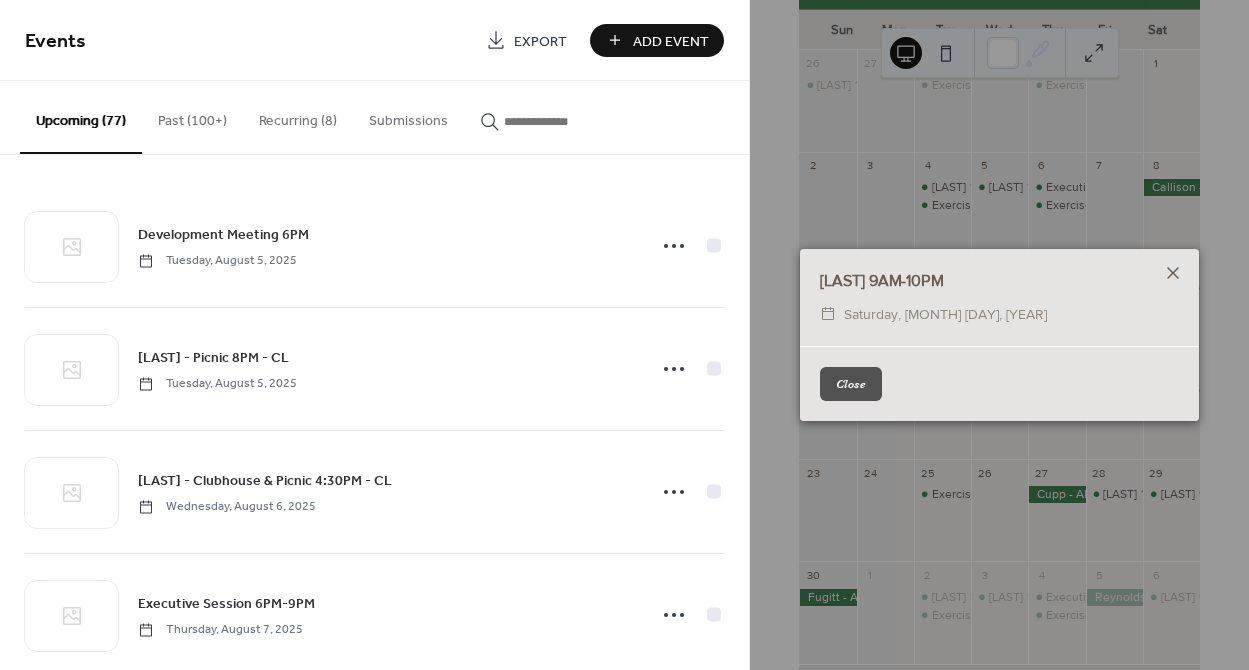 click 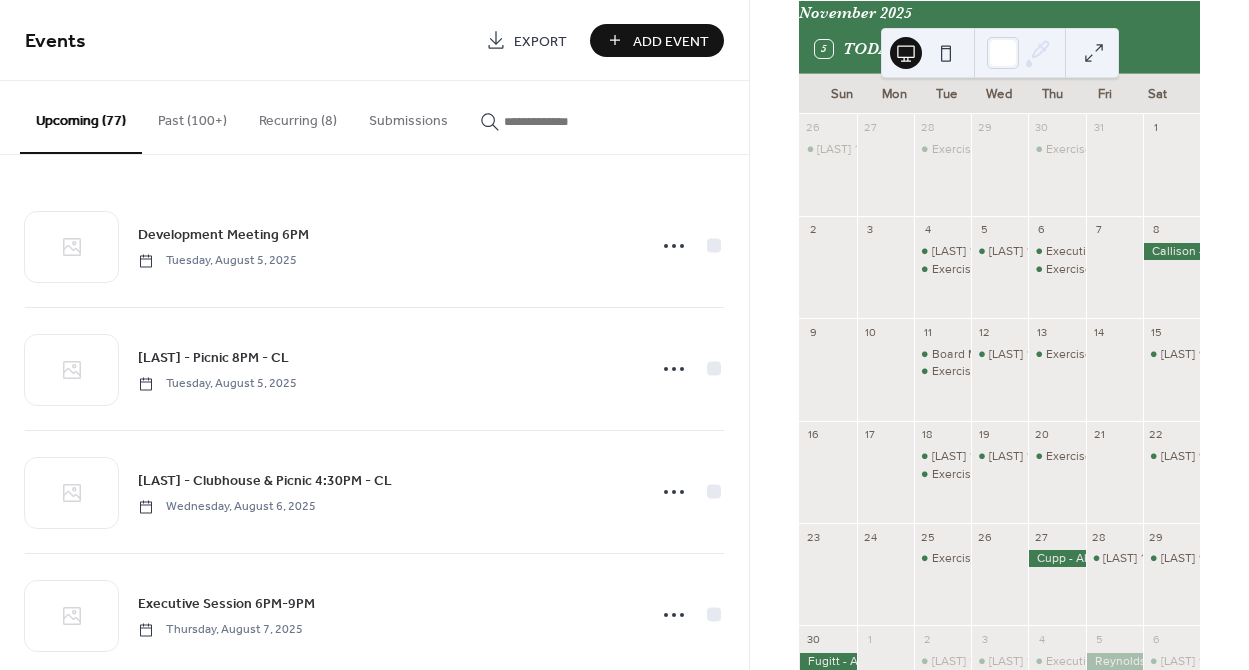 scroll, scrollTop: 0, scrollLeft: 0, axis: both 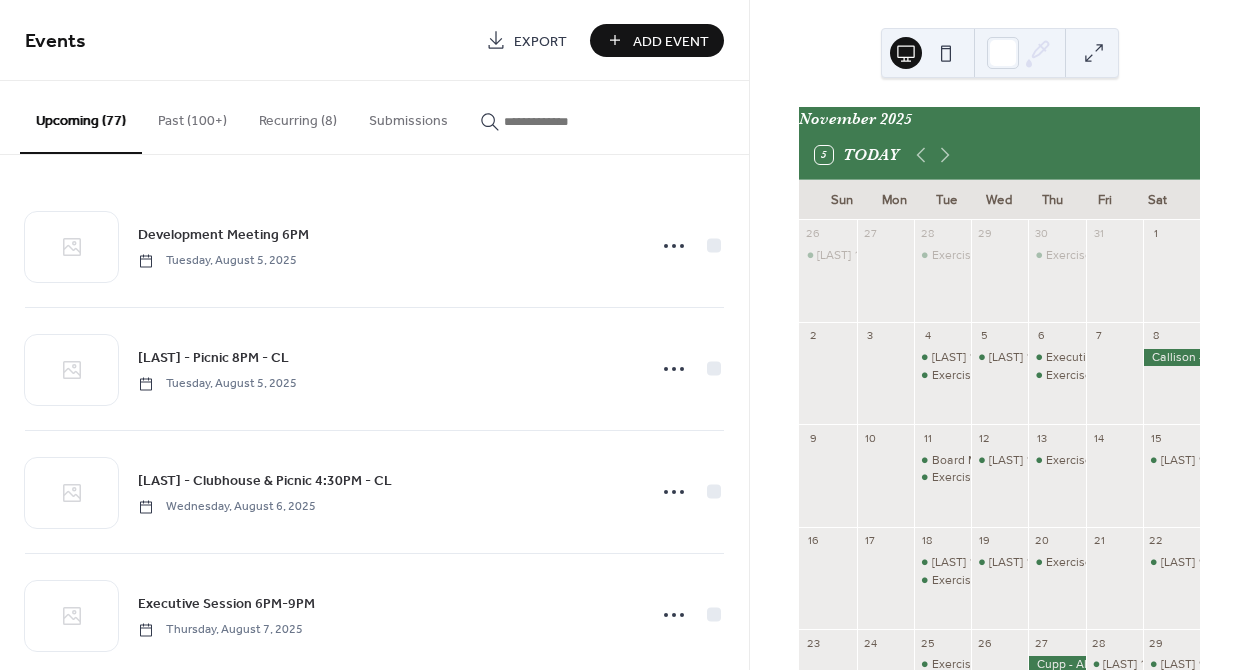click on "Add Event" at bounding box center [671, 41] 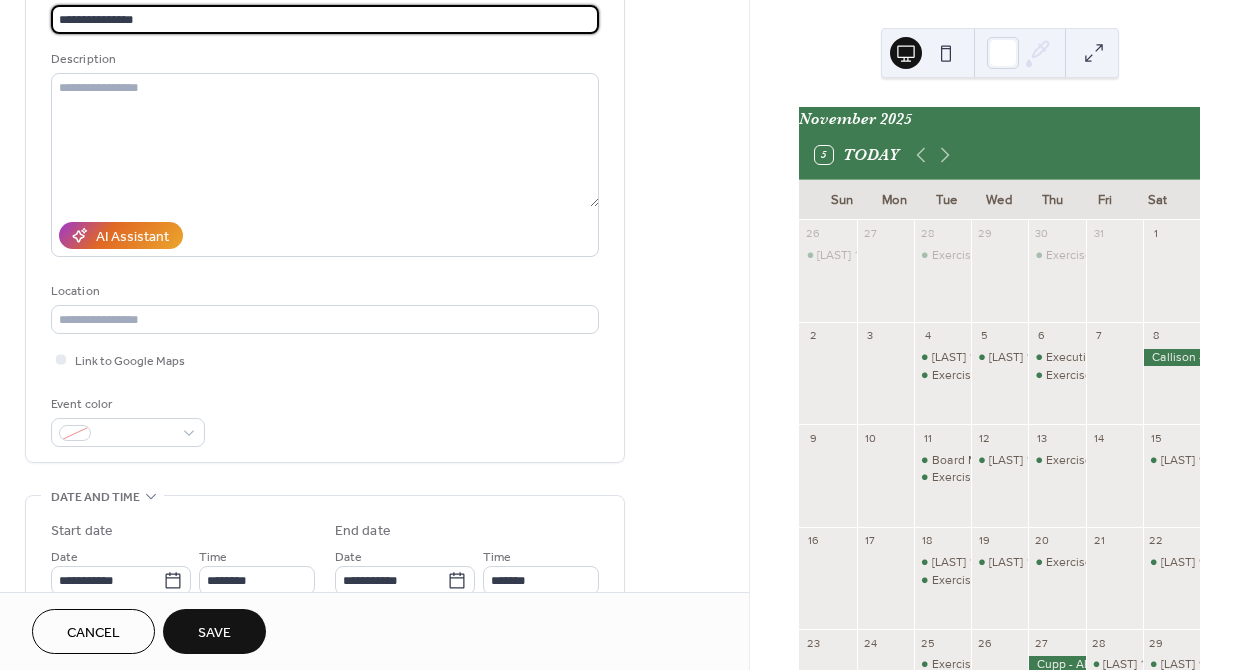 scroll, scrollTop: 258, scrollLeft: 0, axis: vertical 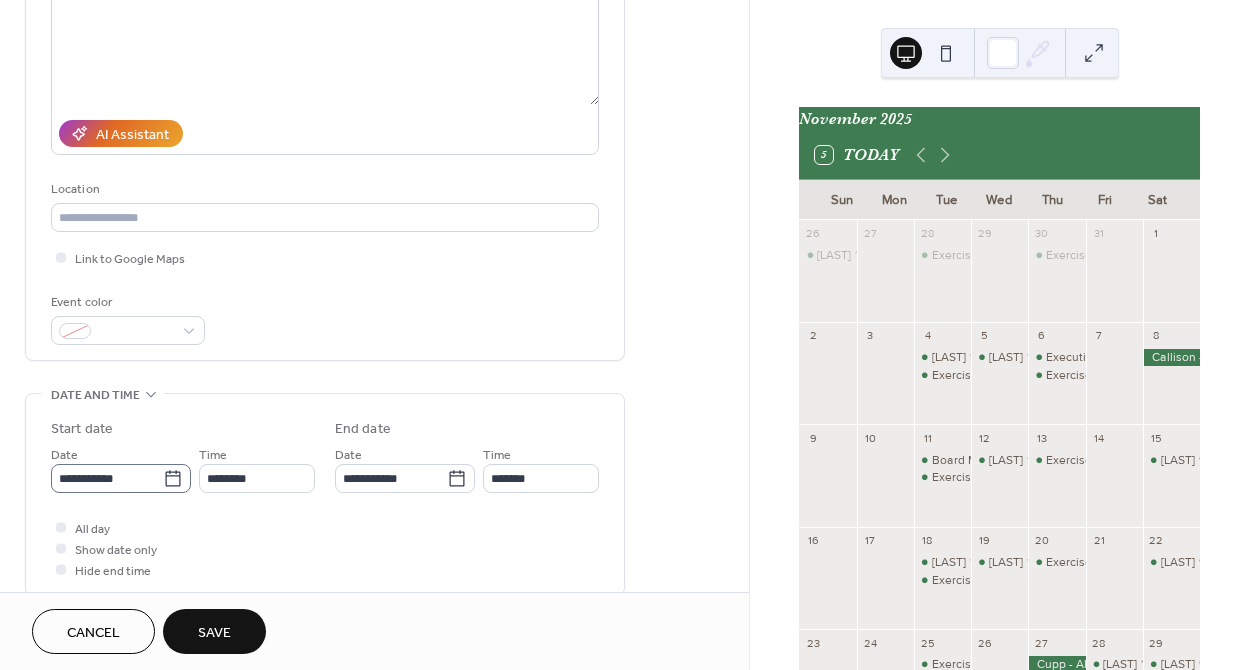type on "**********" 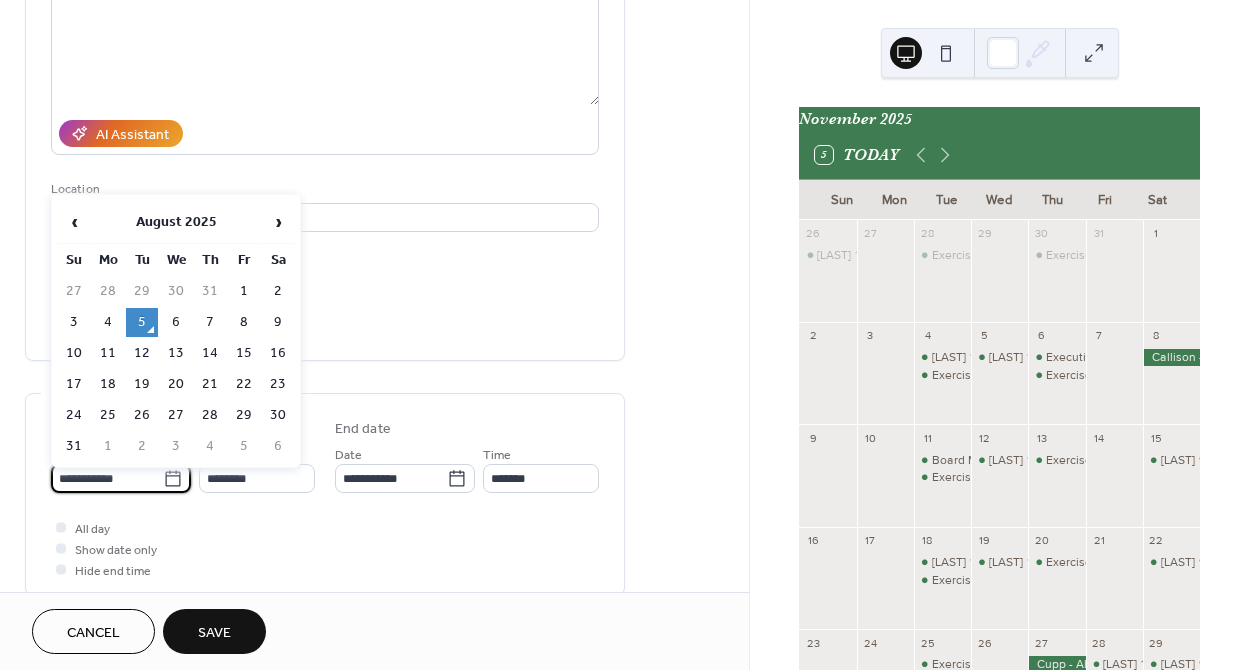 click on "**********" at bounding box center [107, 478] 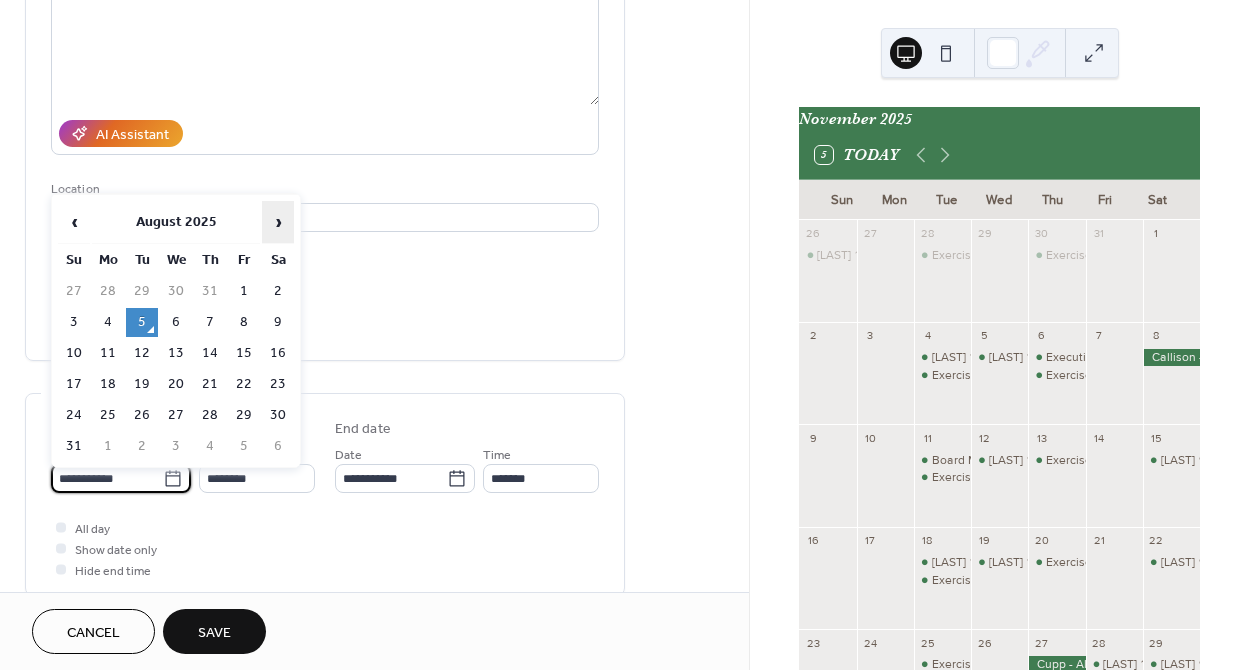 click on "›" at bounding box center (278, 222) 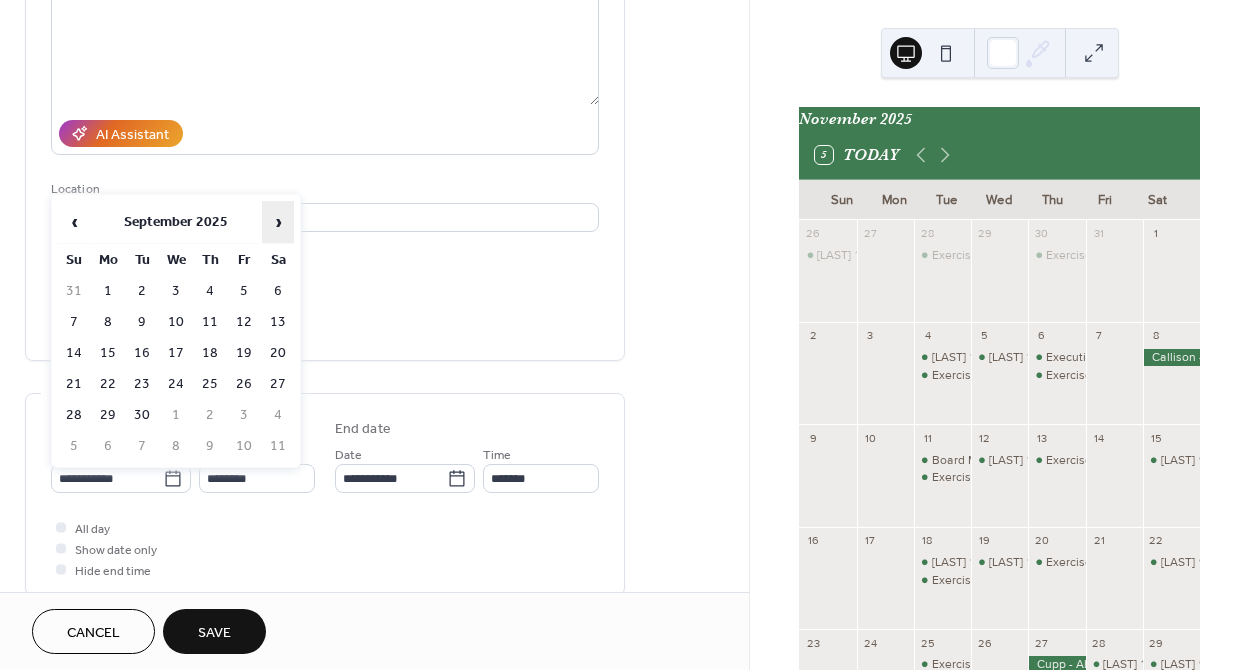 click on "›" at bounding box center [278, 222] 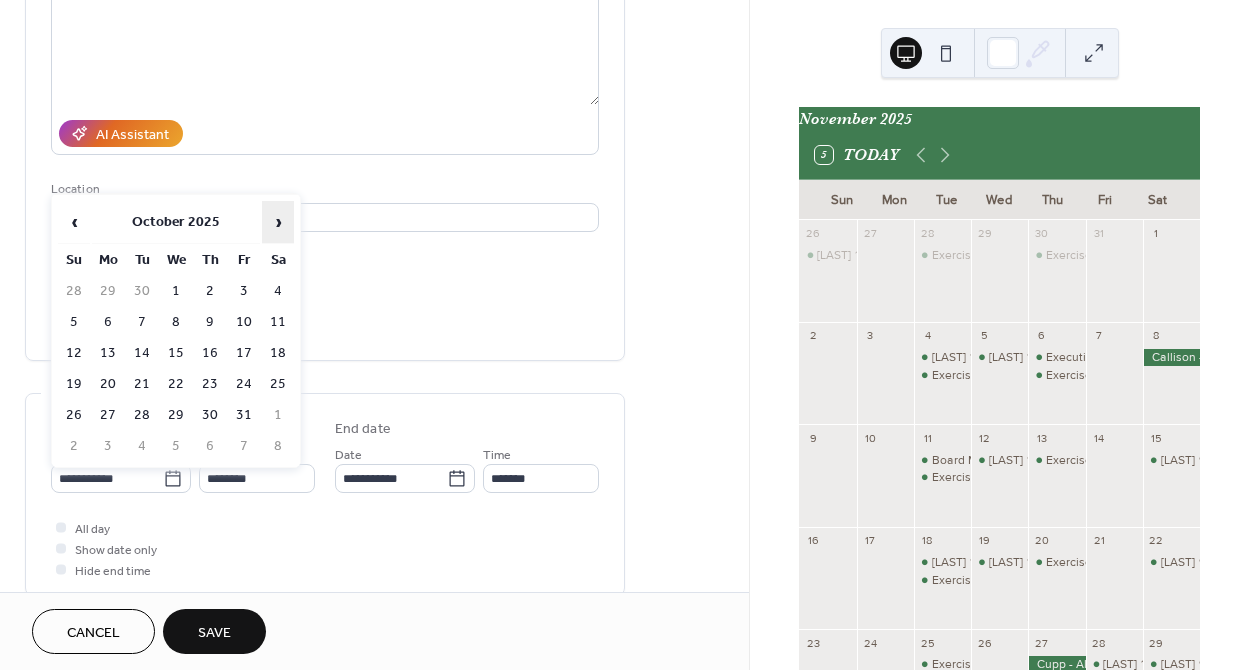 click on "›" at bounding box center (278, 222) 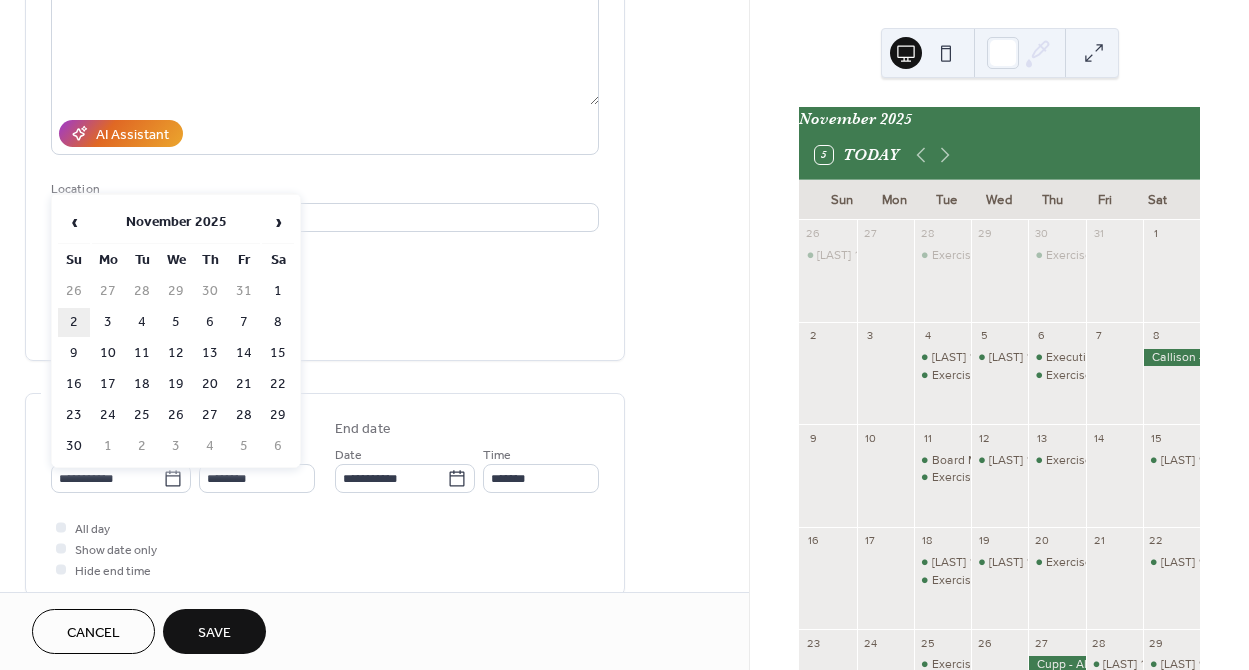 click on "2" at bounding box center (74, 322) 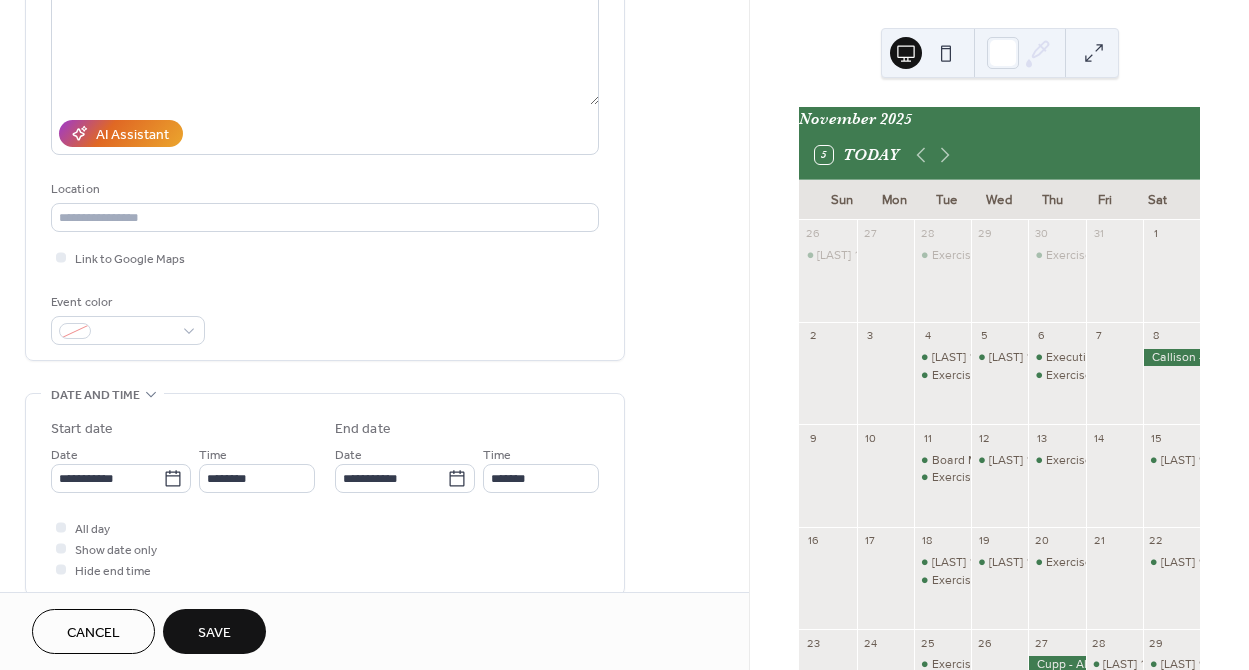 type on "**********" 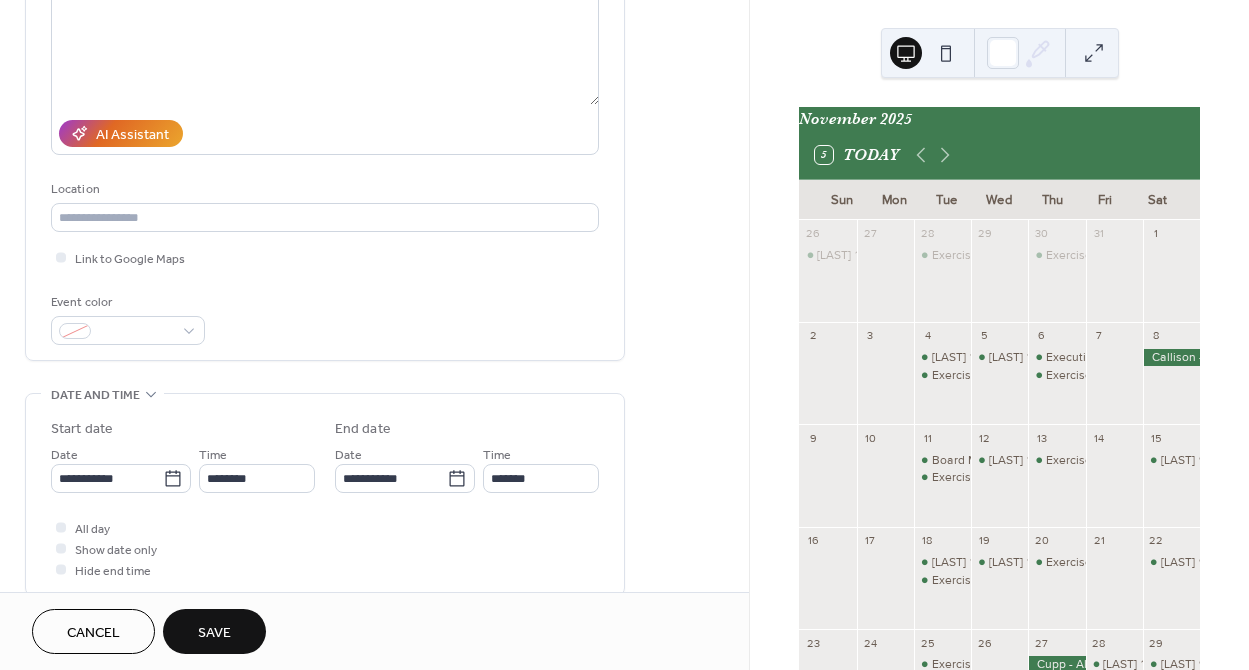 type on "**********" 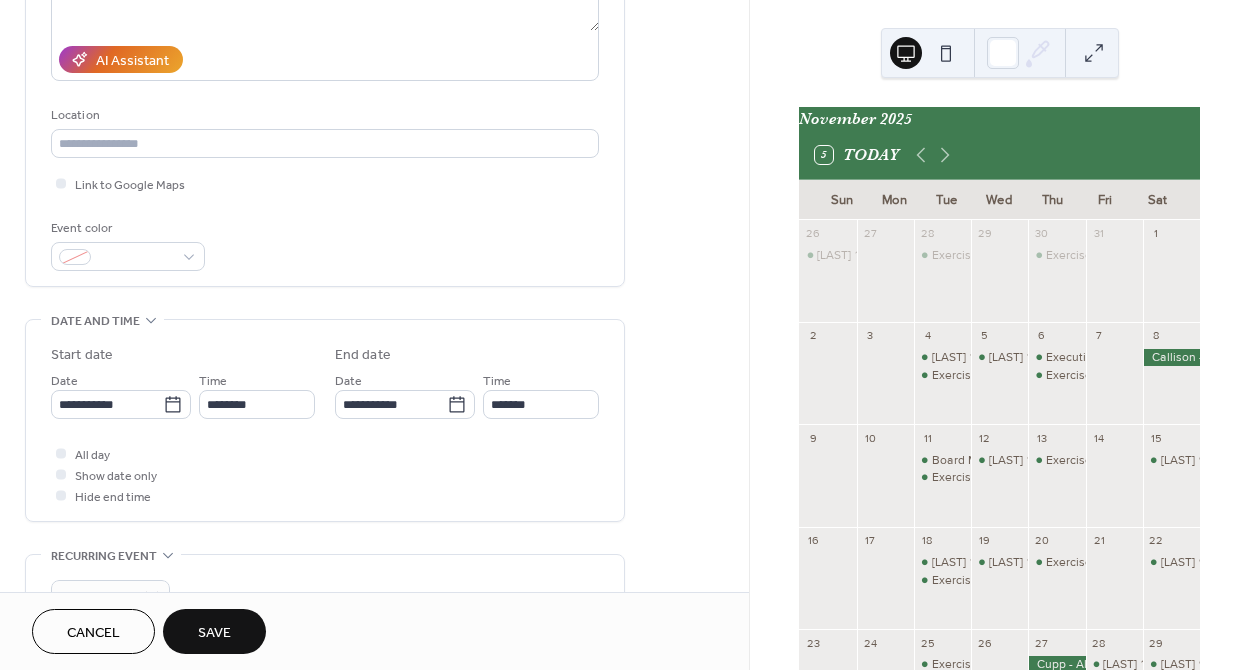 scroll, scrollTop: 374, scrollLeft: 0, axis: vertical 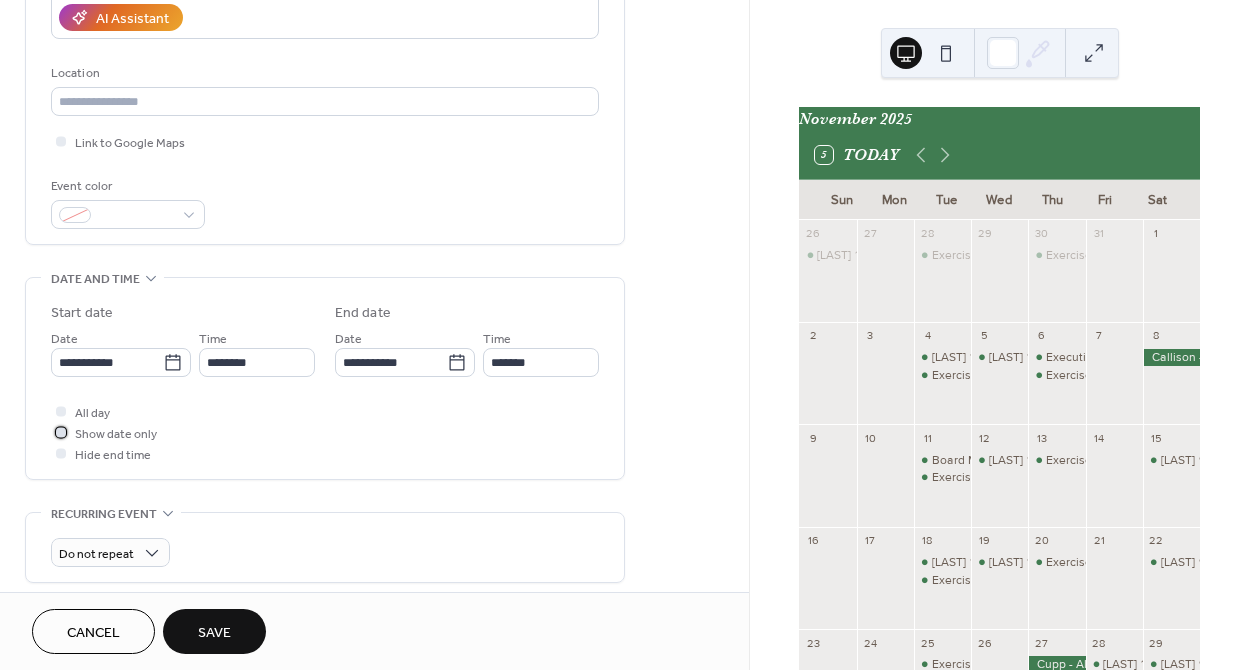 click at bounding box center [61, 432] 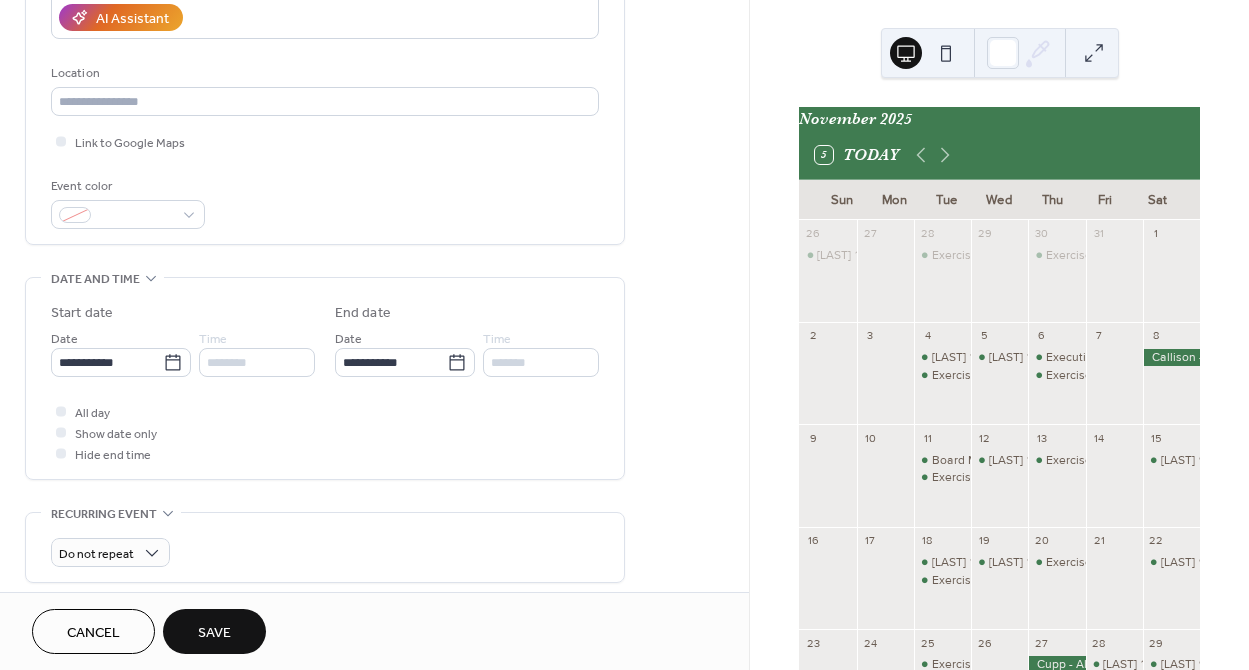 click on "Save" at bounding box center [214, 631] 